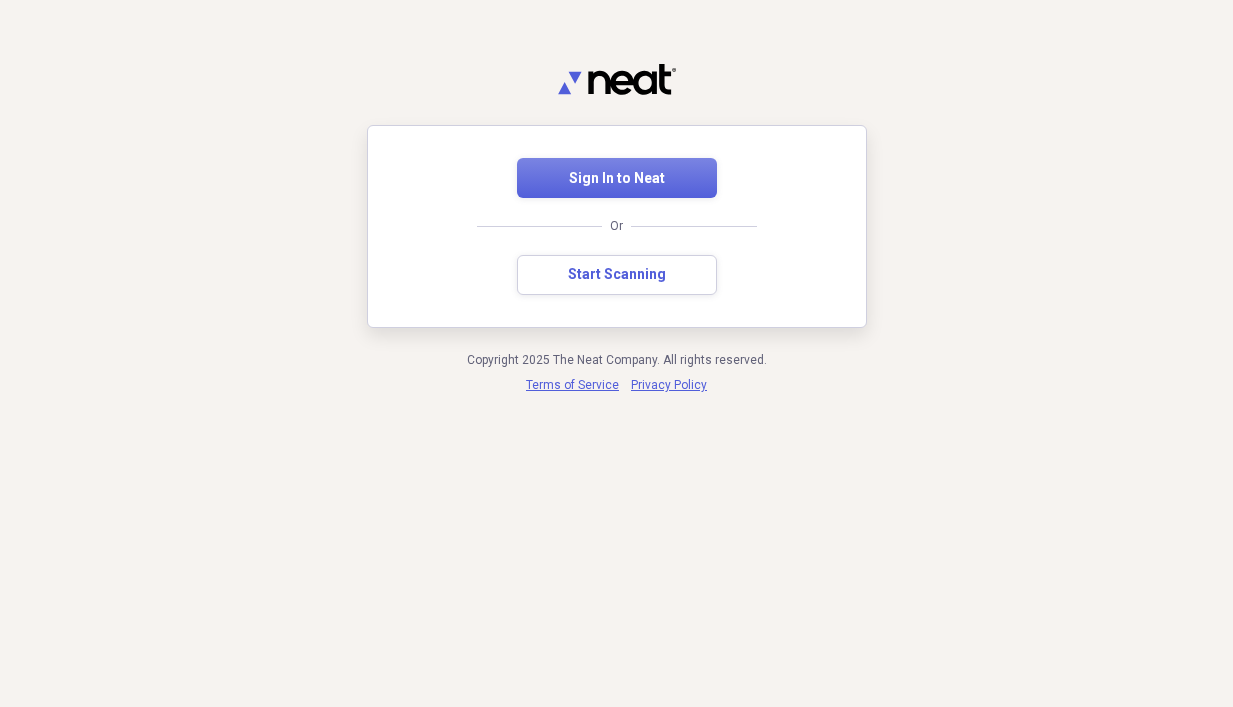 scroll, scrollTop: 0, scrollLeft: 0, axis: both 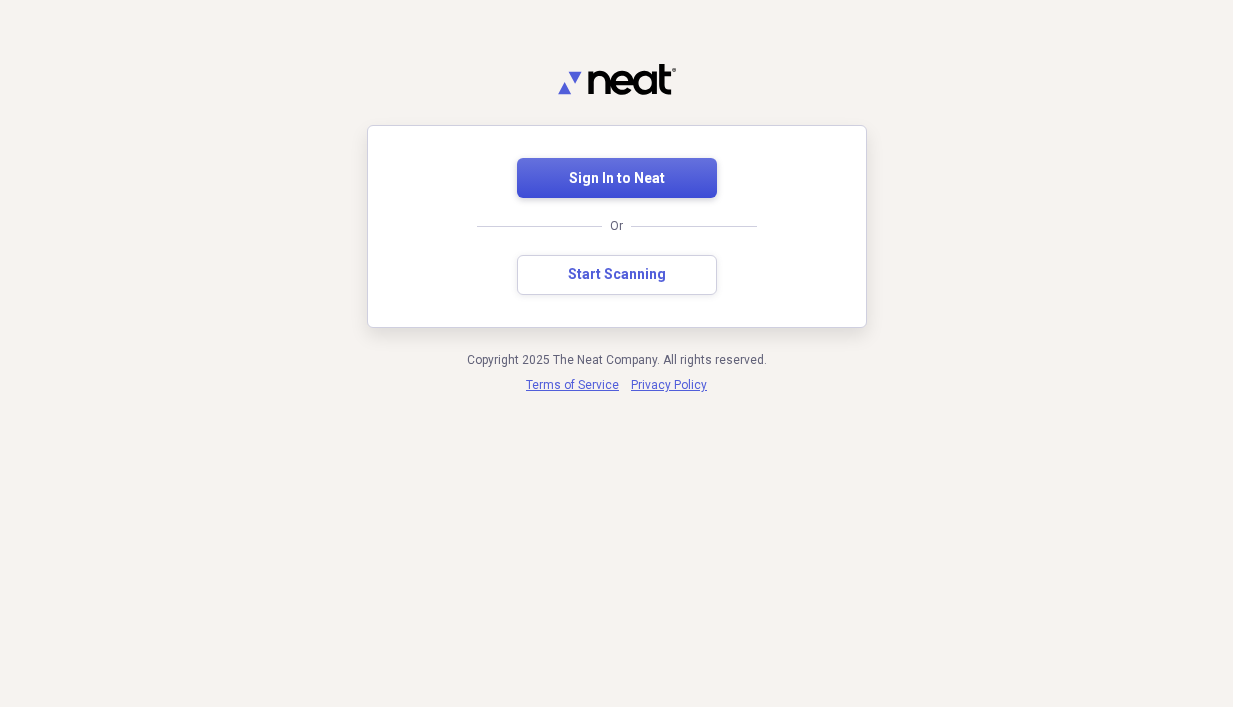 click on "Sign In to Neat" at bounding box center (617, 179) 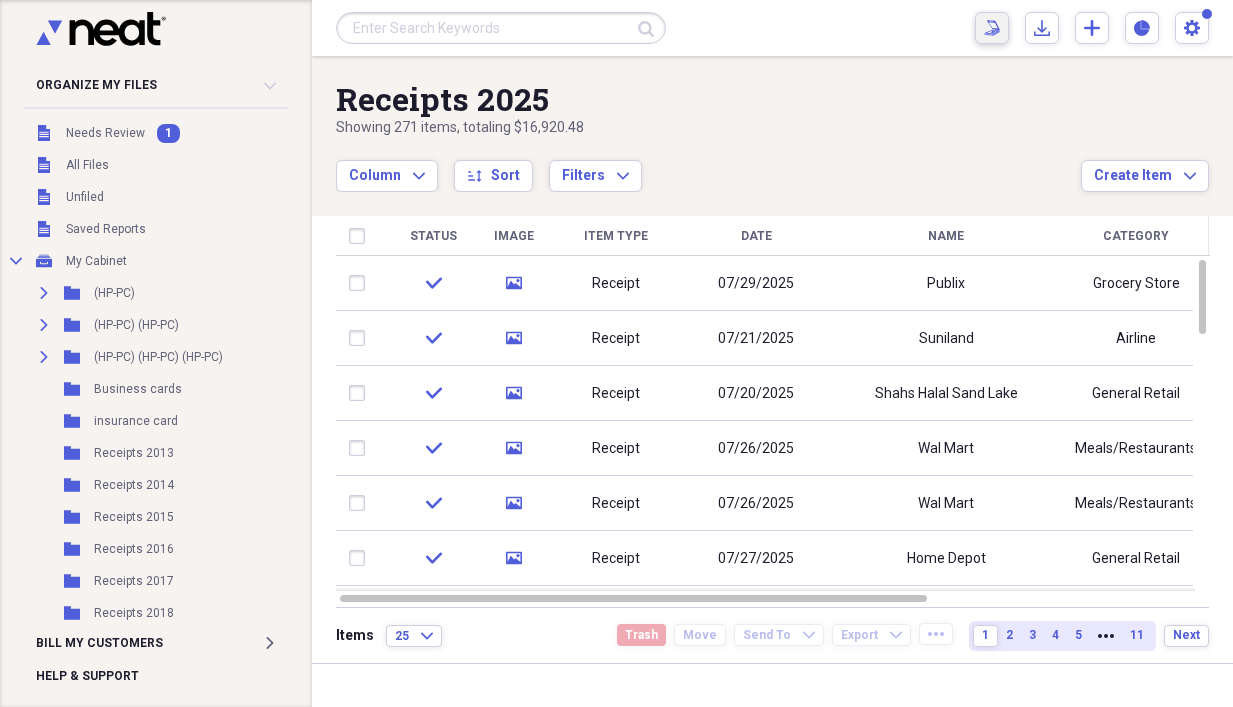 click on "Scan" 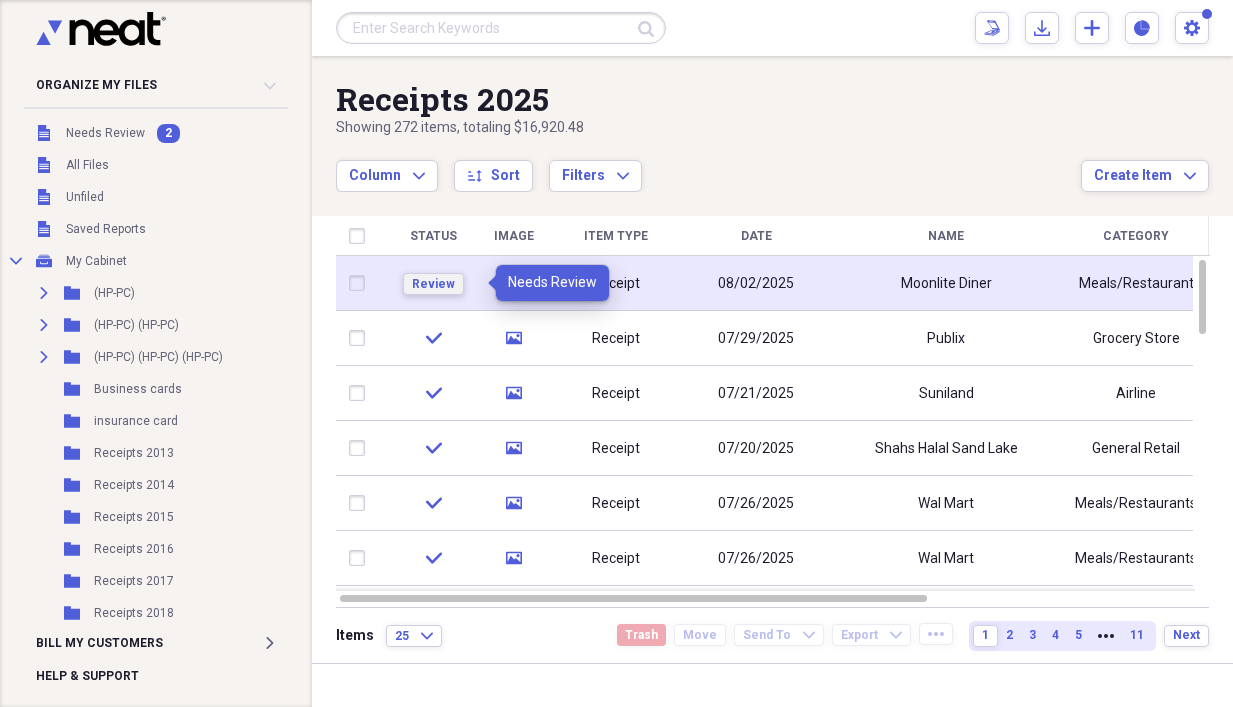 click on "Review" at bounding box center [433, 284] 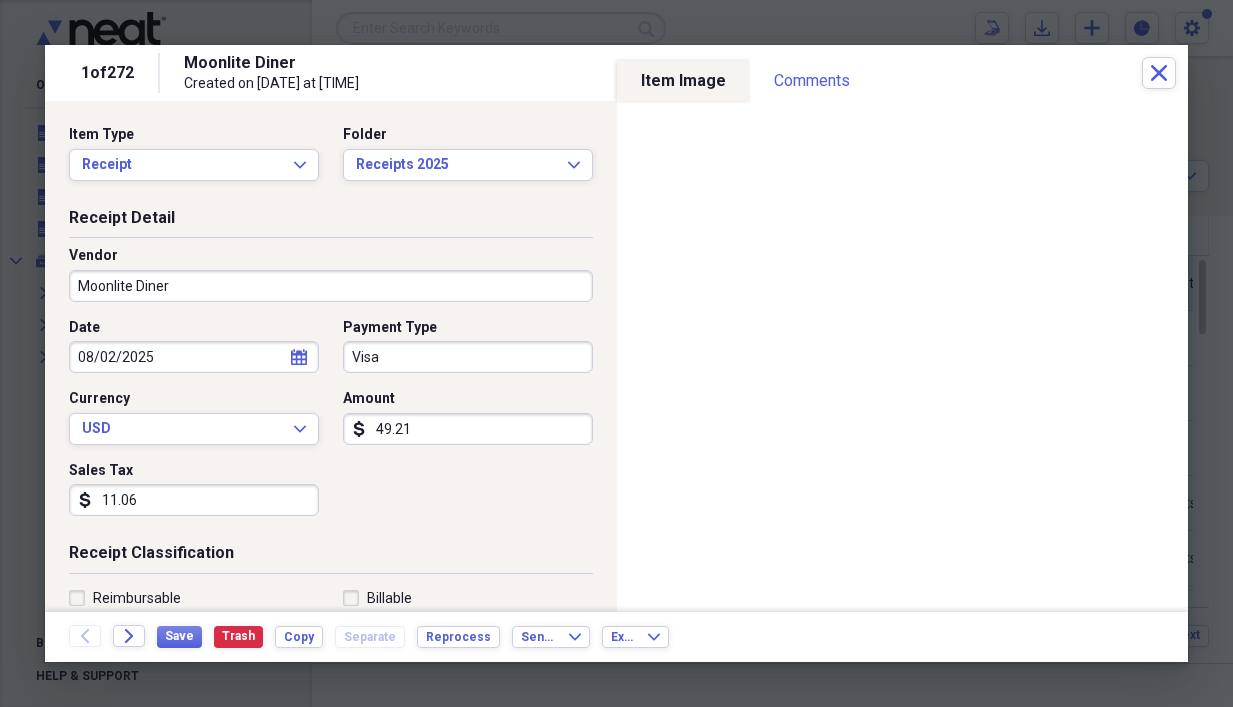click on "49.21" at bounding box center (468, 429) 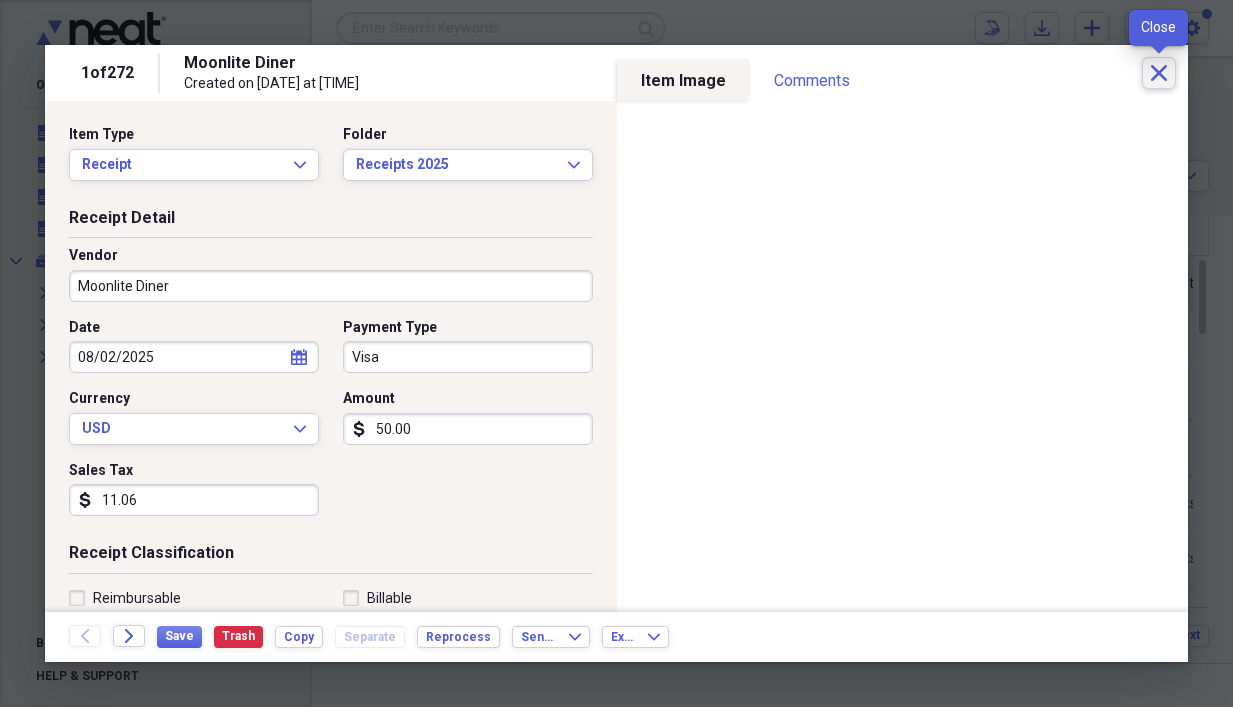 type on "50.00" 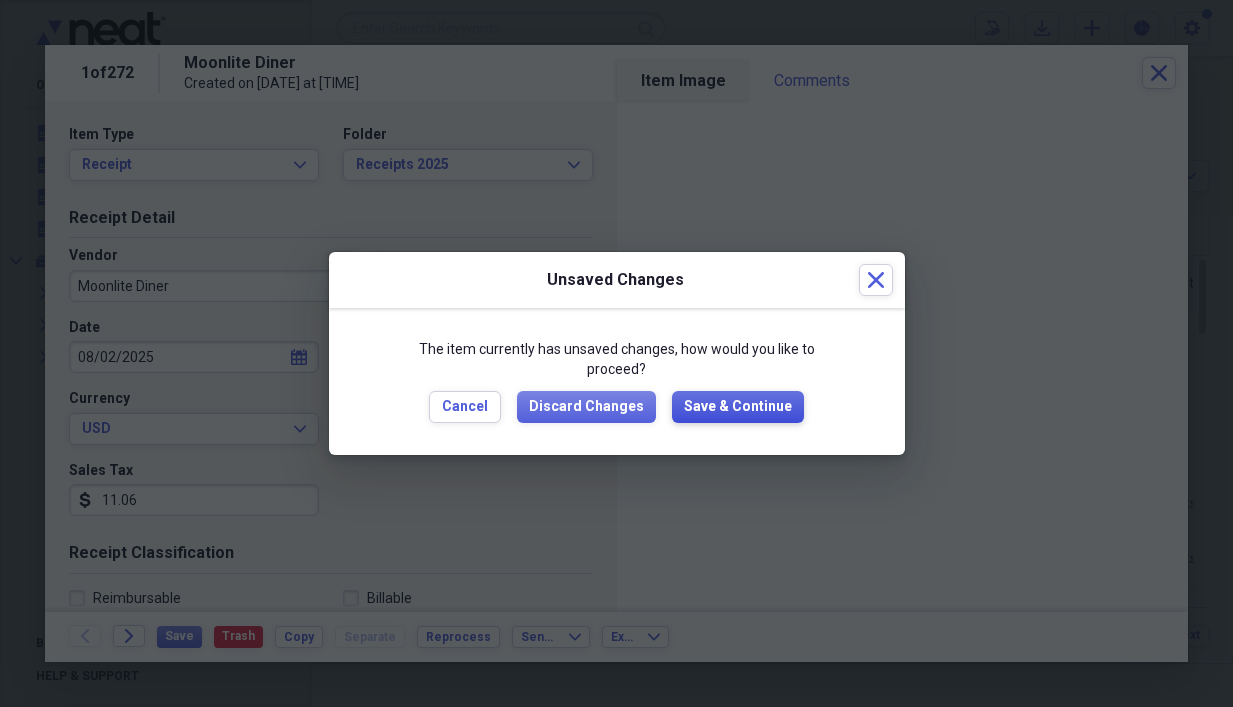 click on "Save & Continue" at bounding box center (738, 407) 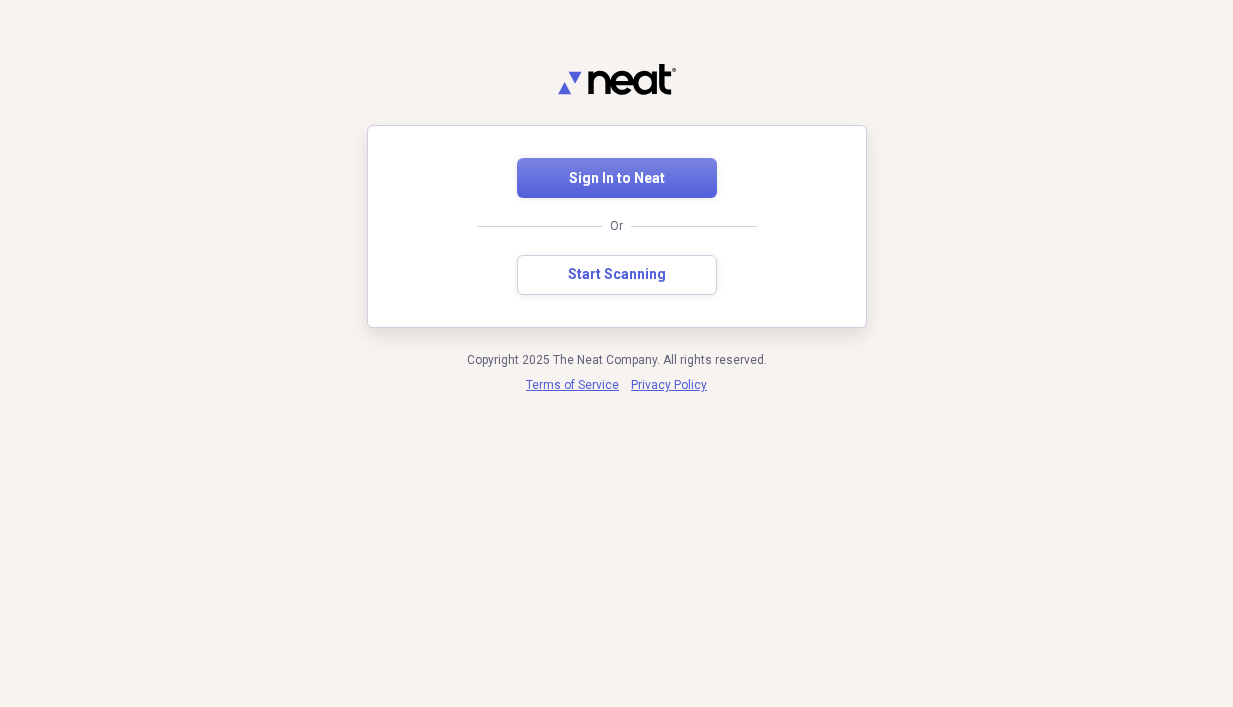 scroll, scrollTop: 0, scrollLeft: 0, axis: both 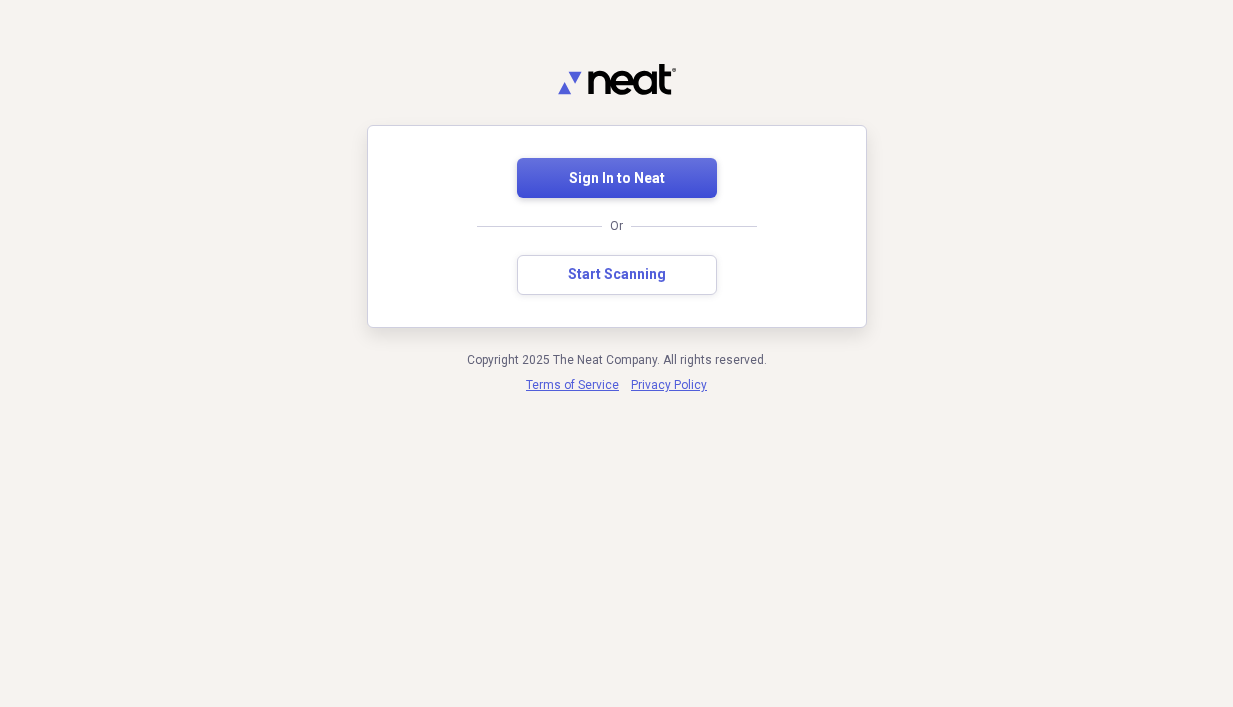 click on "Sign In to Neat" at bounding box center (617, 179) 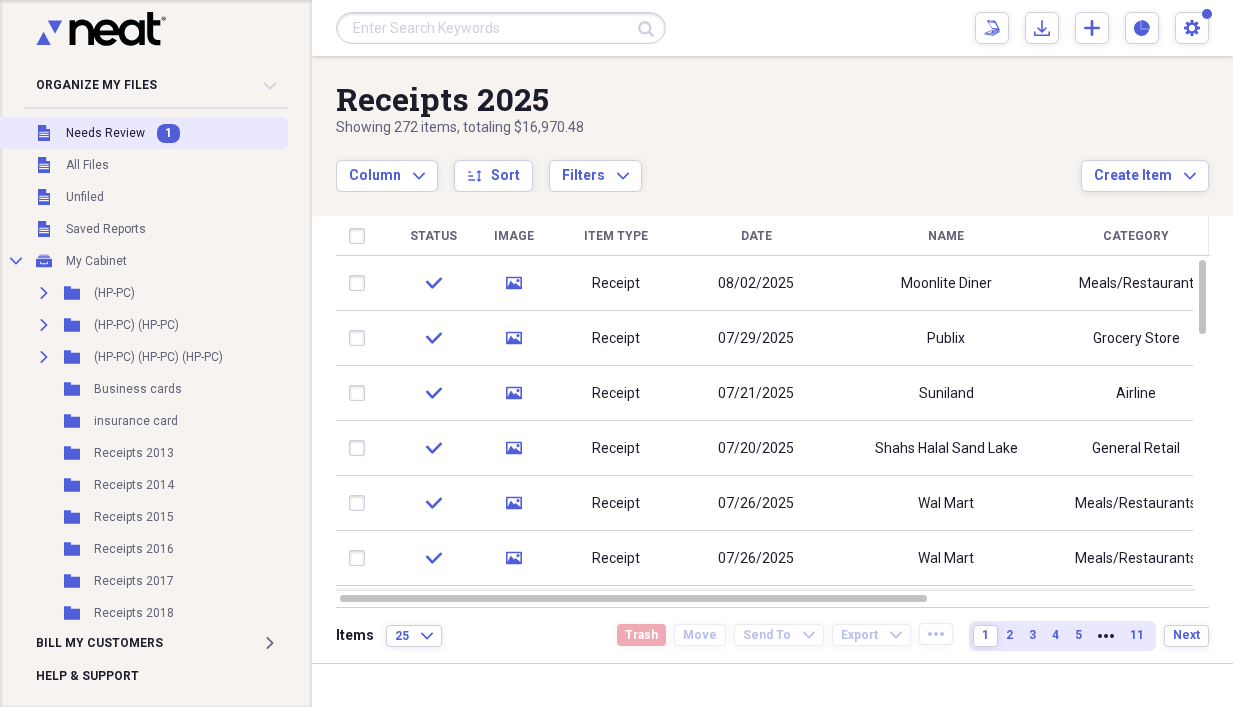 click on "Unfiled Needs Review 1" at bounding box center [142, 133] 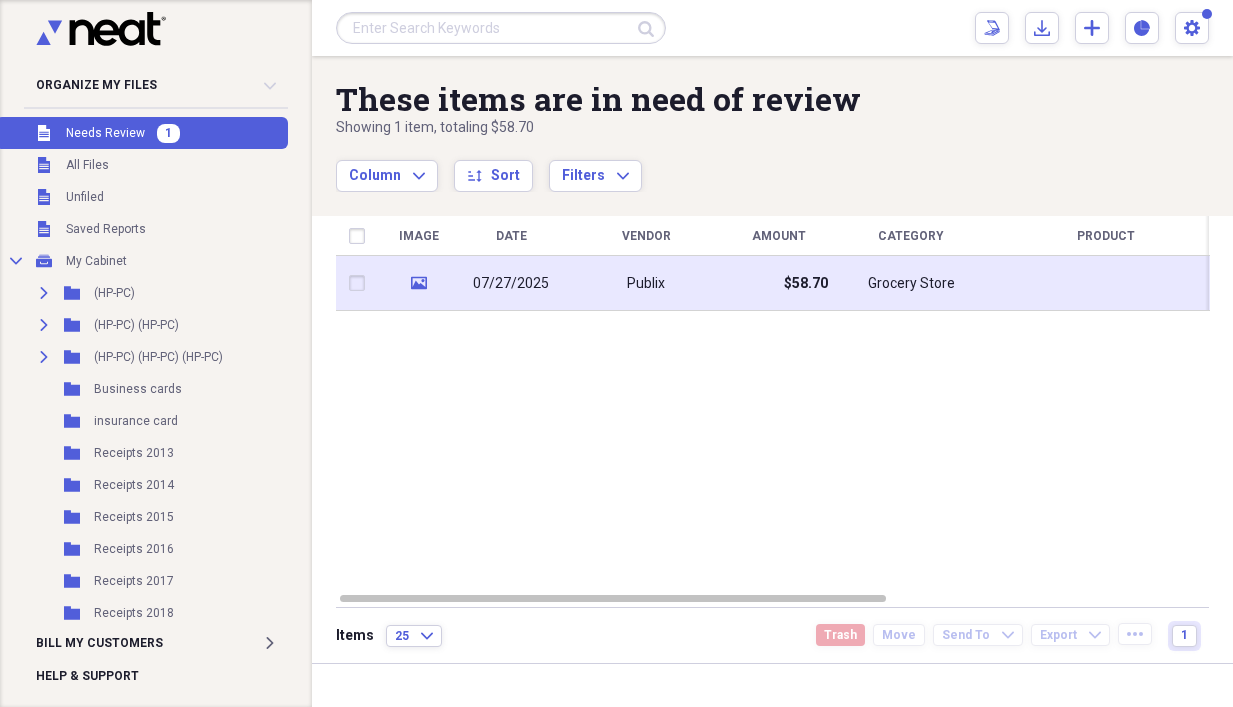 click at bounding box center [361, 283] 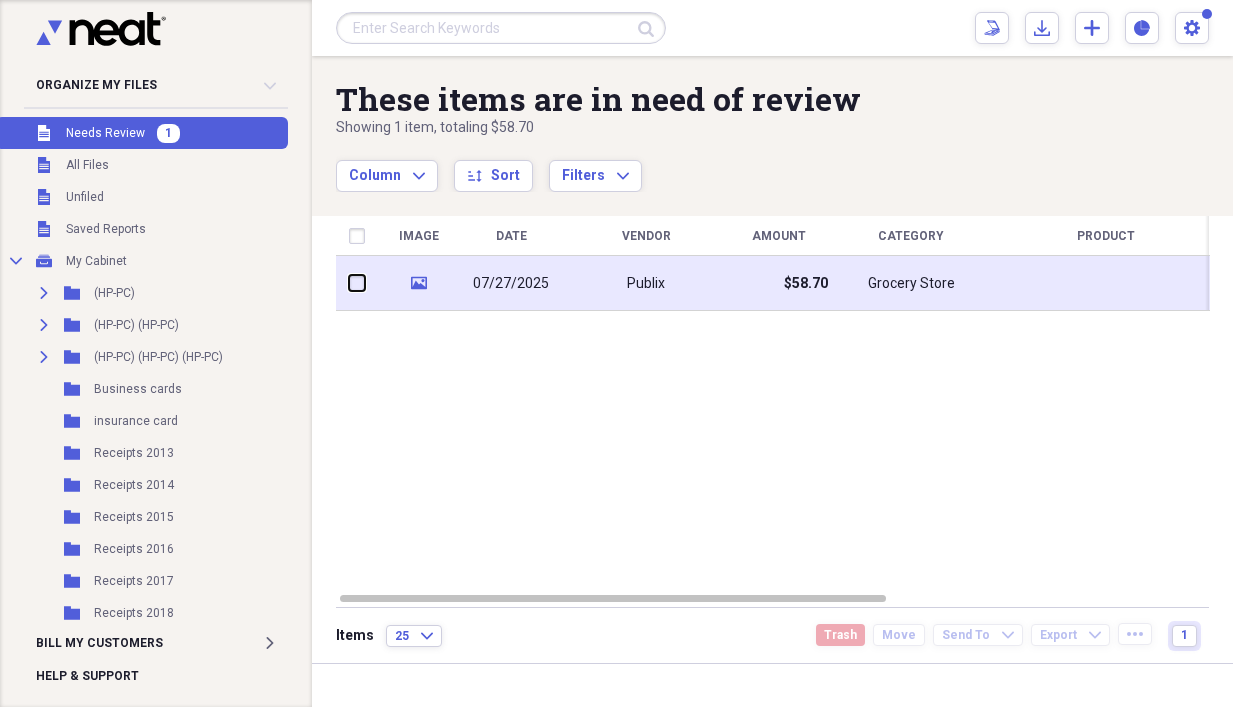 click at bounding box center (349, 283) 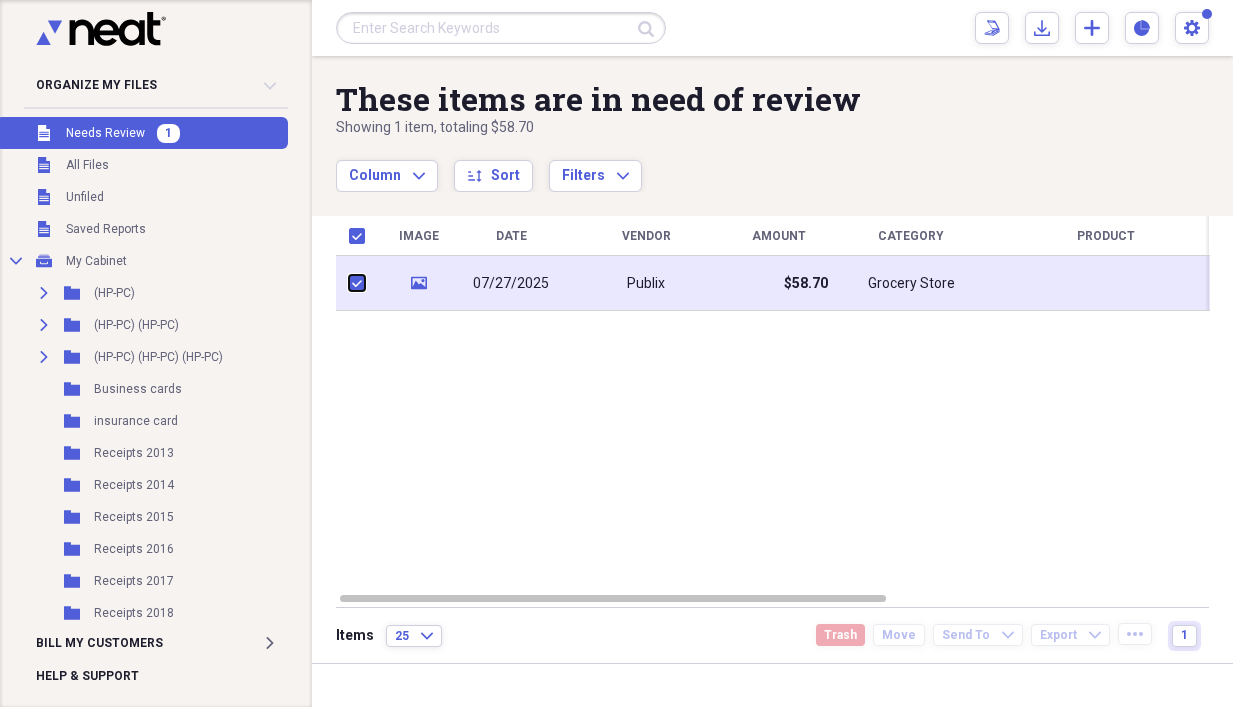 checkbox on "true" 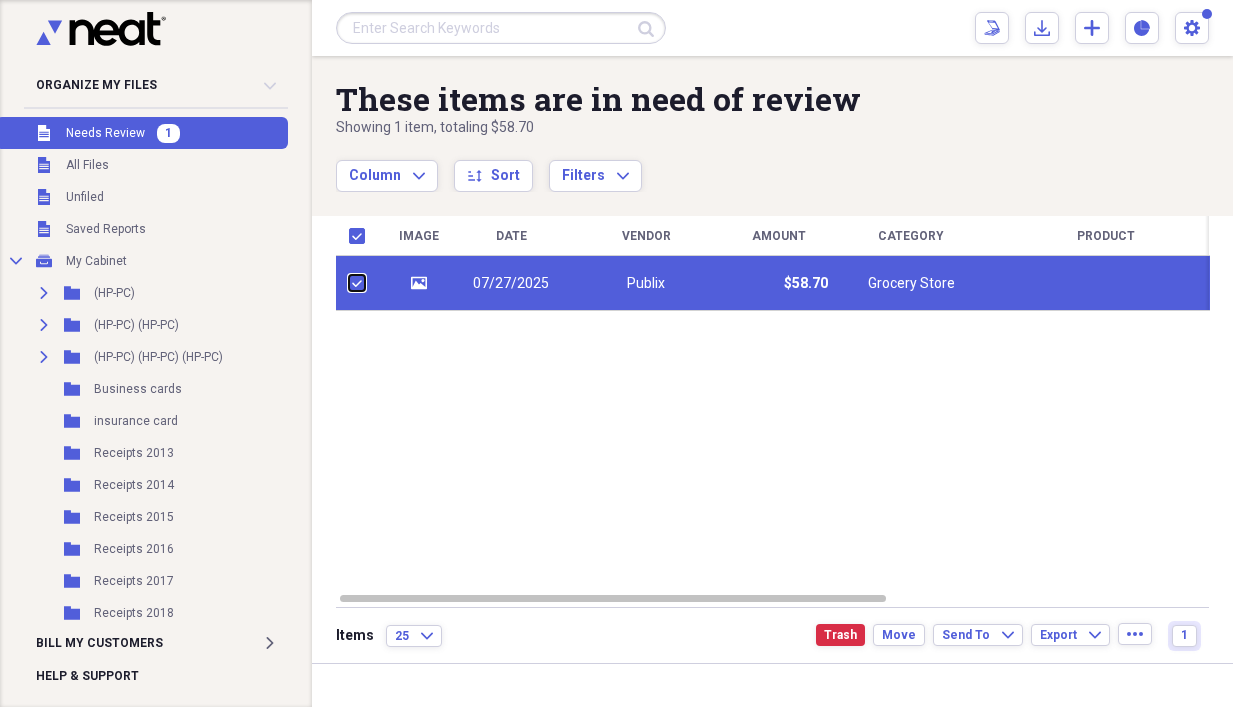 scroll, scrollTop: 255, scrollLeft: 0, axis: vertical 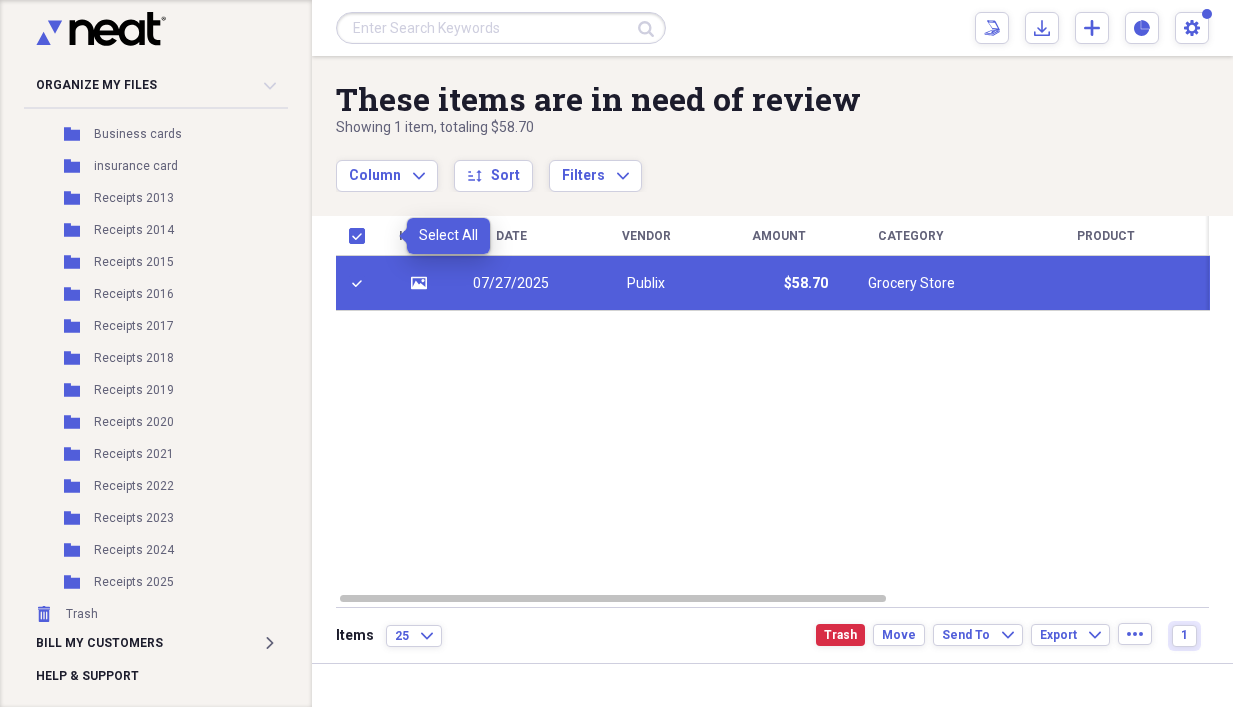 click at bounding box center [361, 236] 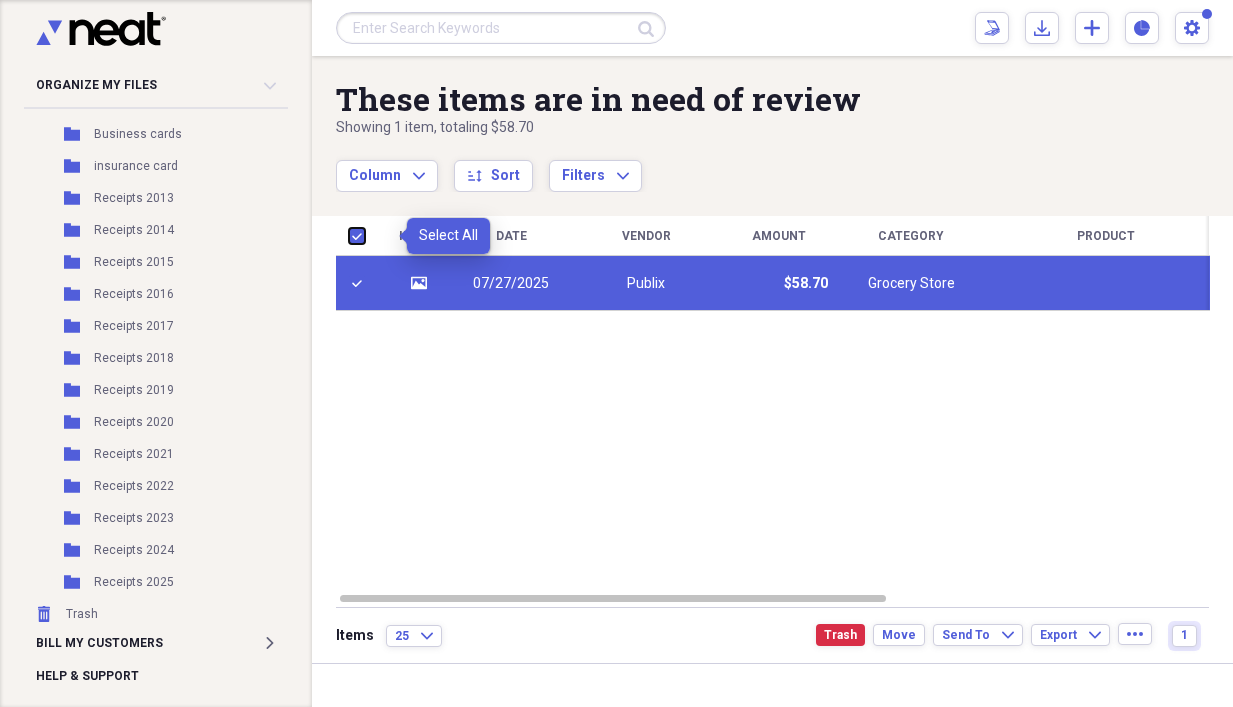 click at bounding box center (349, 235) 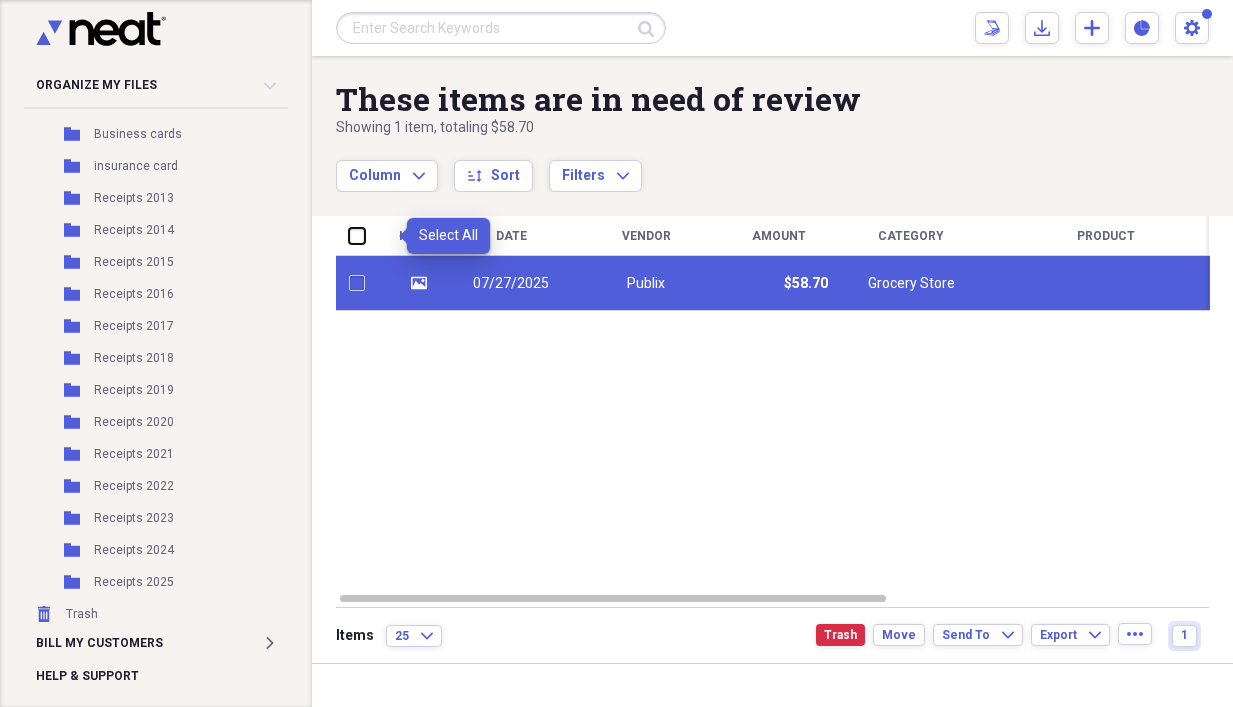 checkbox on "false" 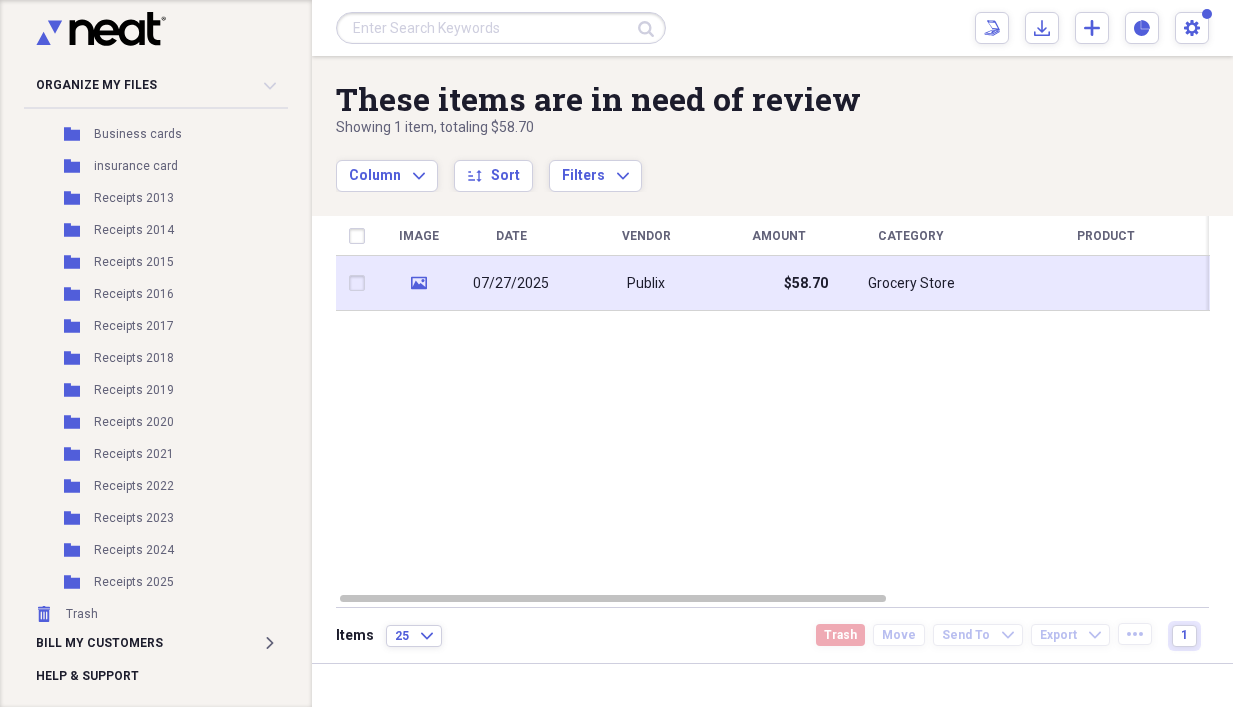 click at bounding box center [361, 283] 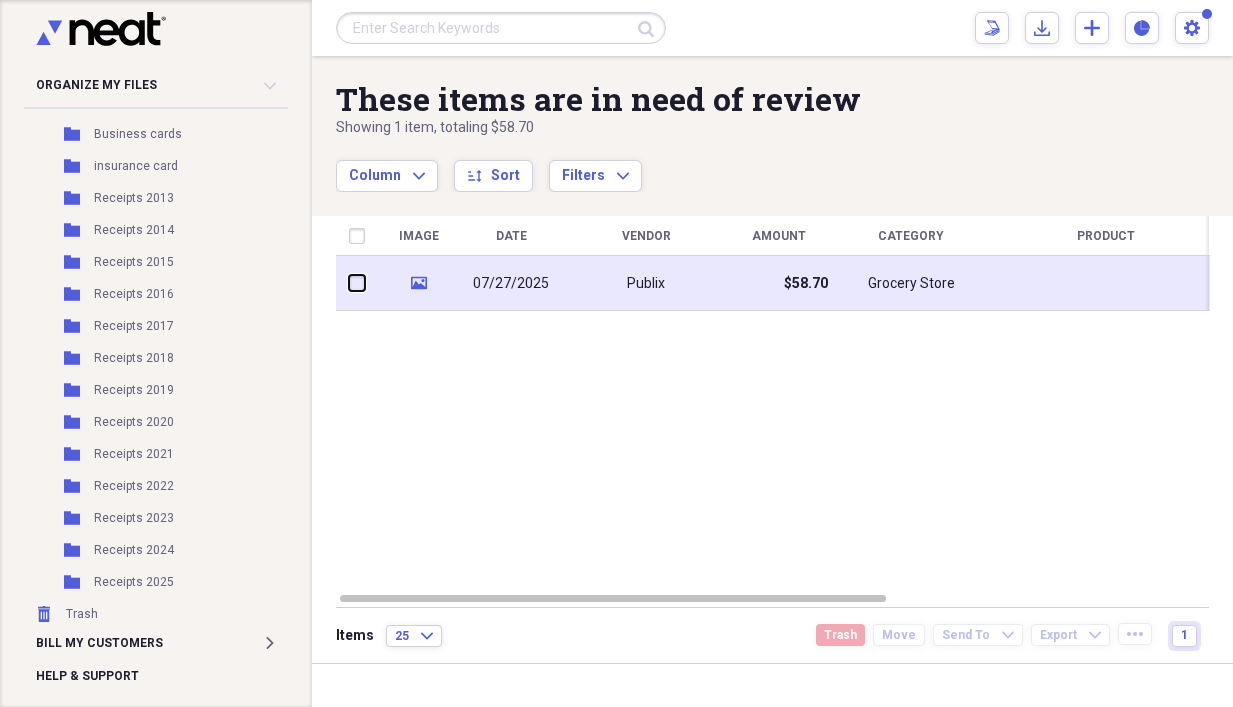 click at bounding box center (349, 283) 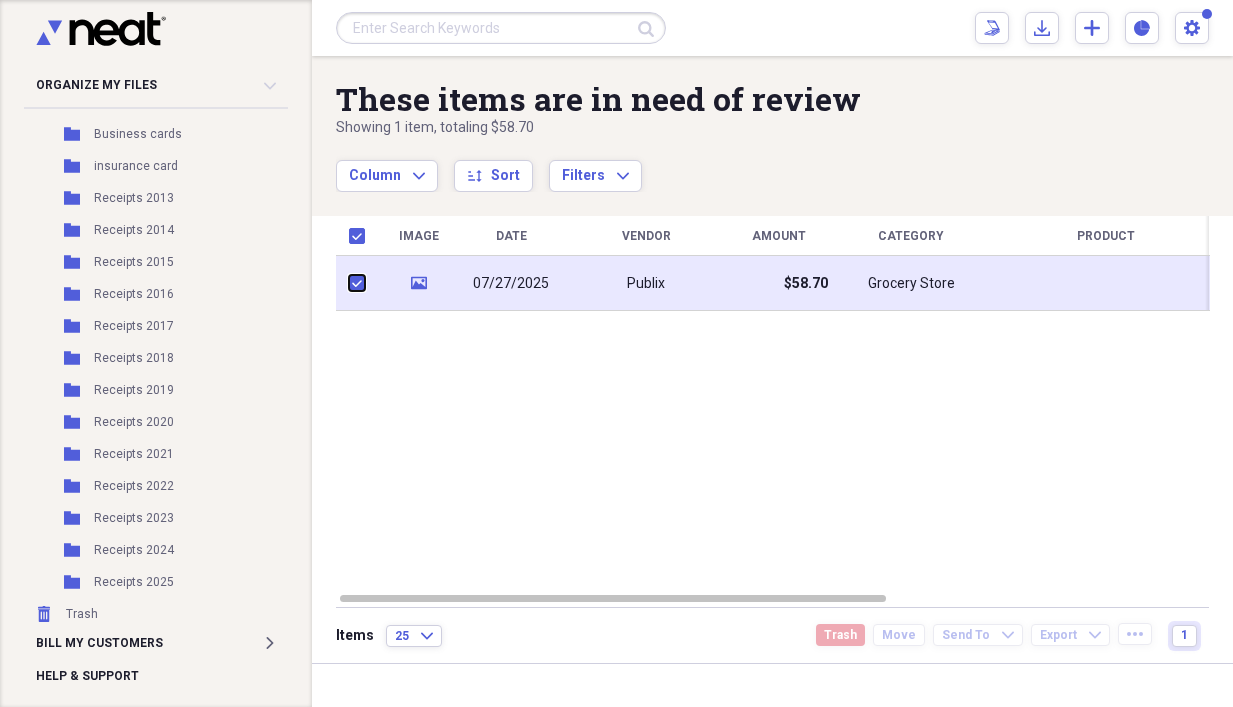 checkbox on "true" 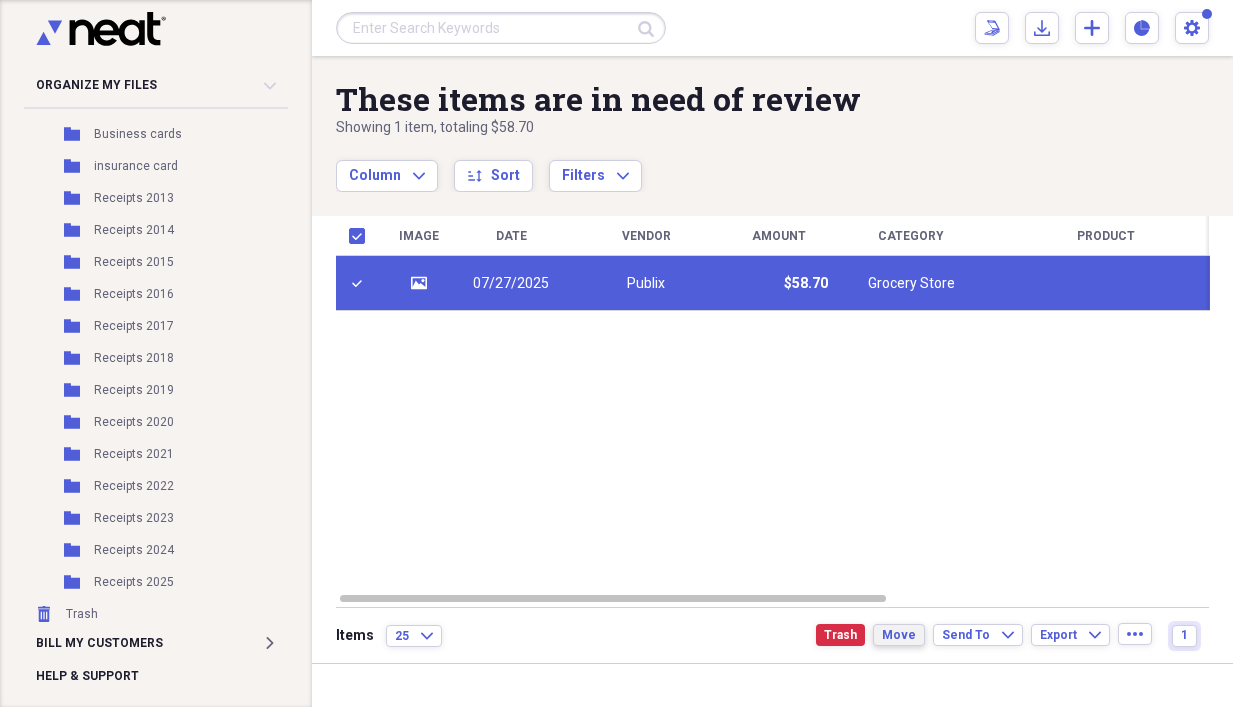 click on "Move" at bounding box center [899, 635] 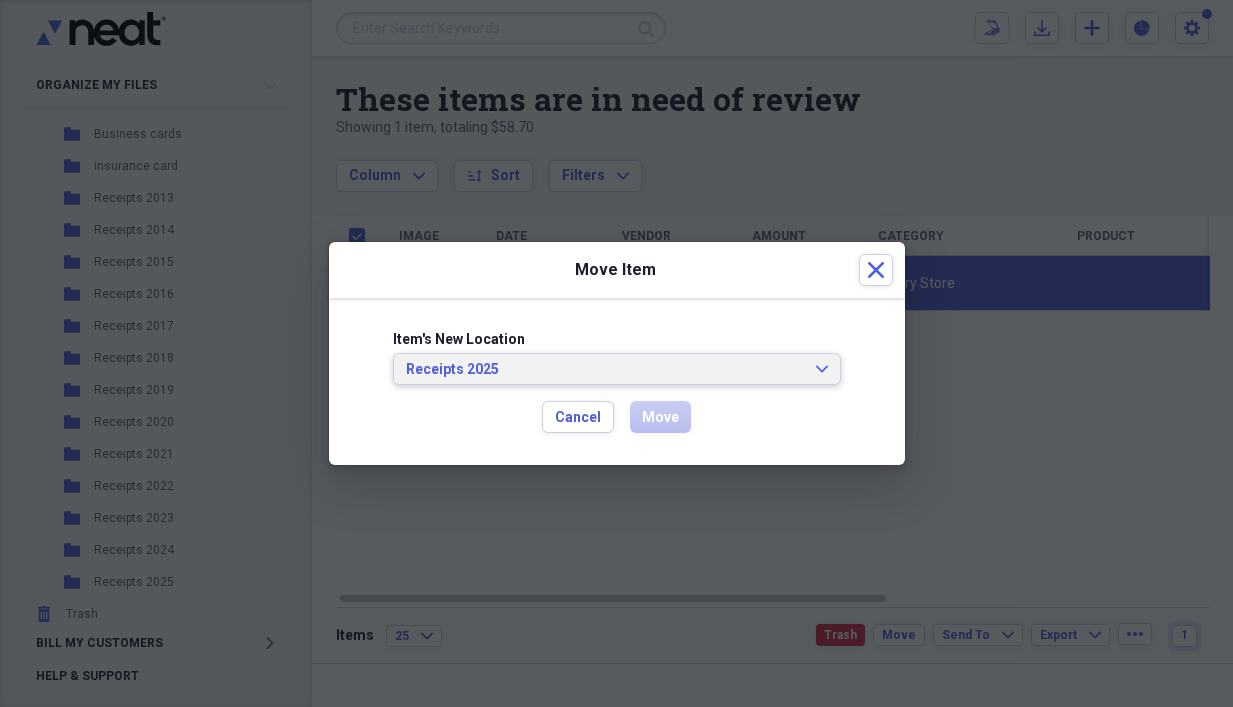 click on "Receipts 2025" at bounding box center (605, 370) 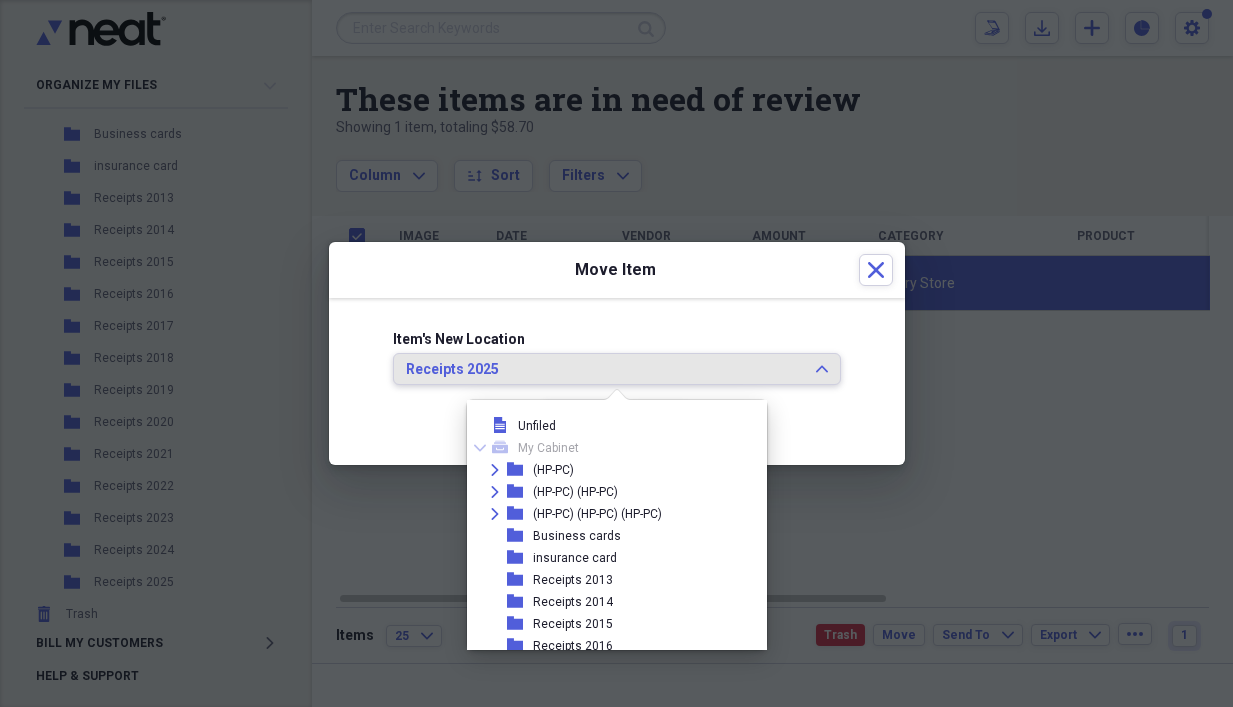 scroll, scrollTop: 227, scrollLeft: 0, axis: vertical 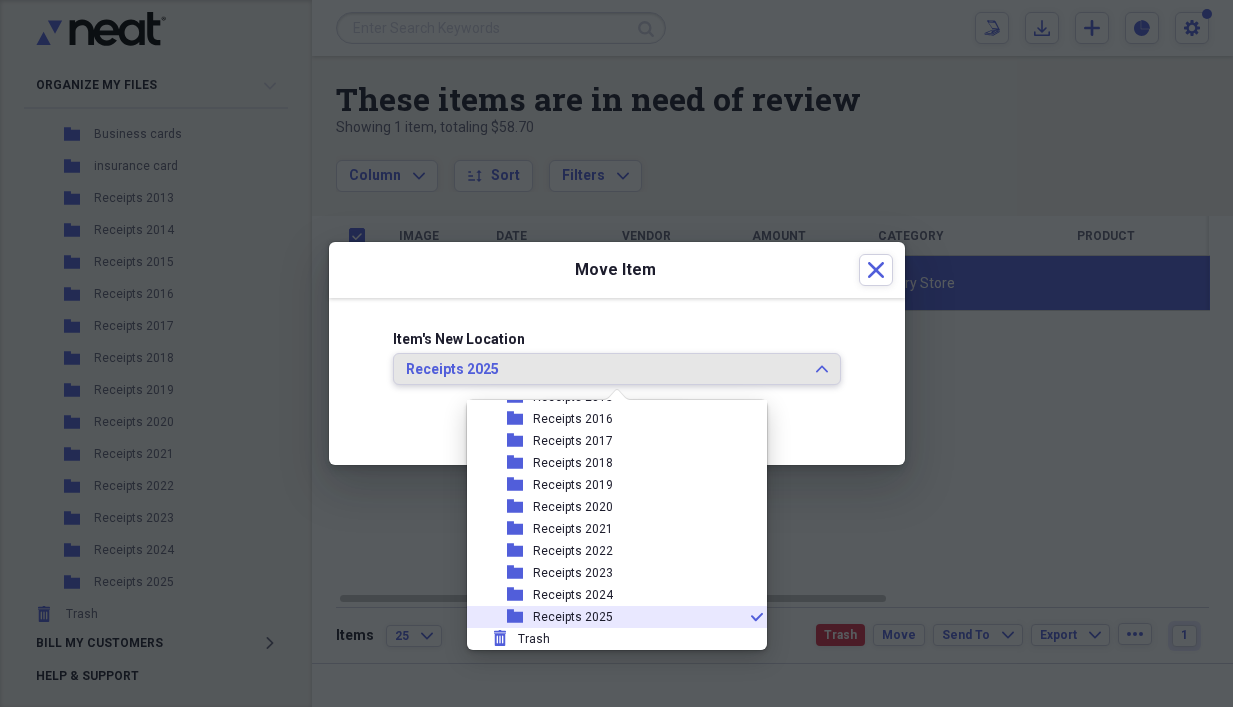 click on "folder Receipts 2025   check" at bounding box center (609, 617) 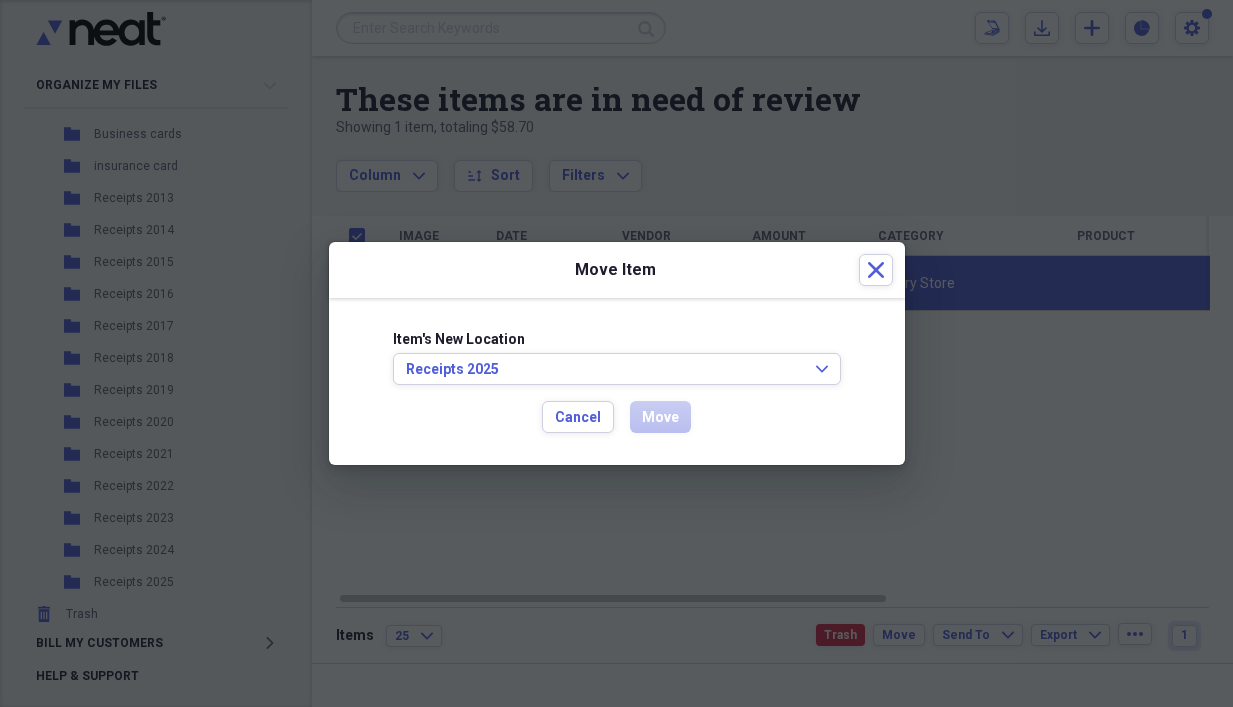 click on "Move" at bounding box center [660, 418] 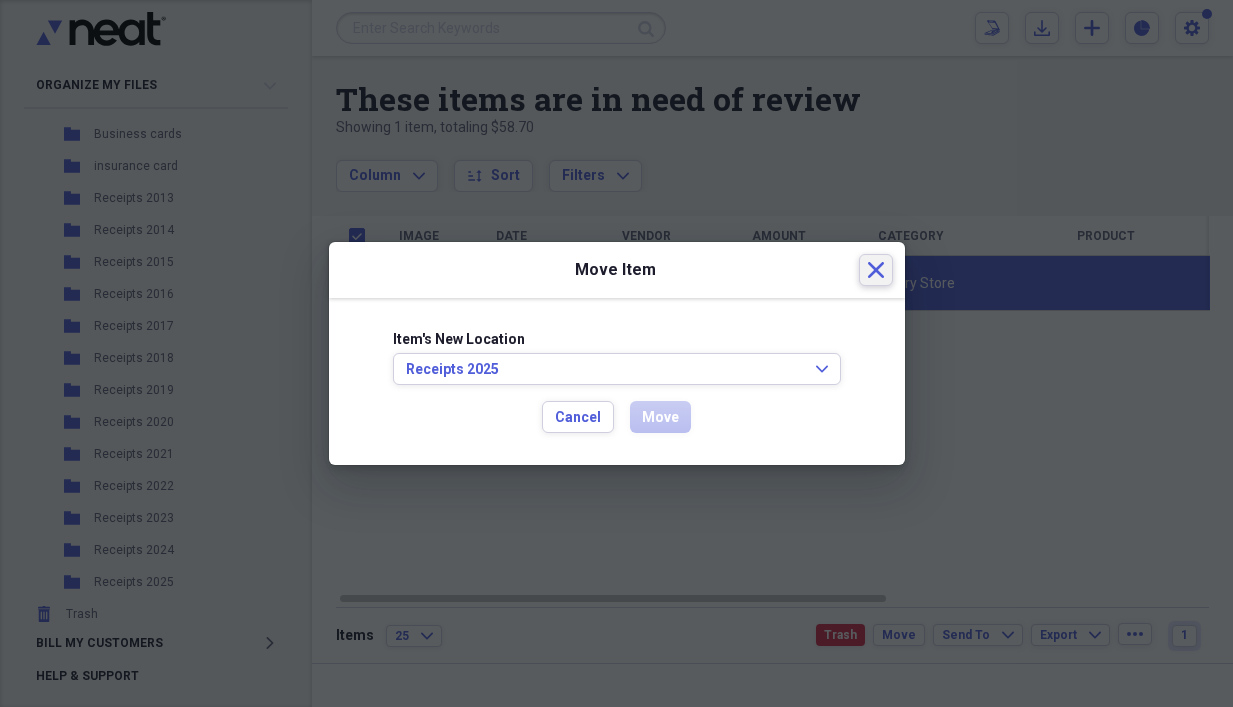 click 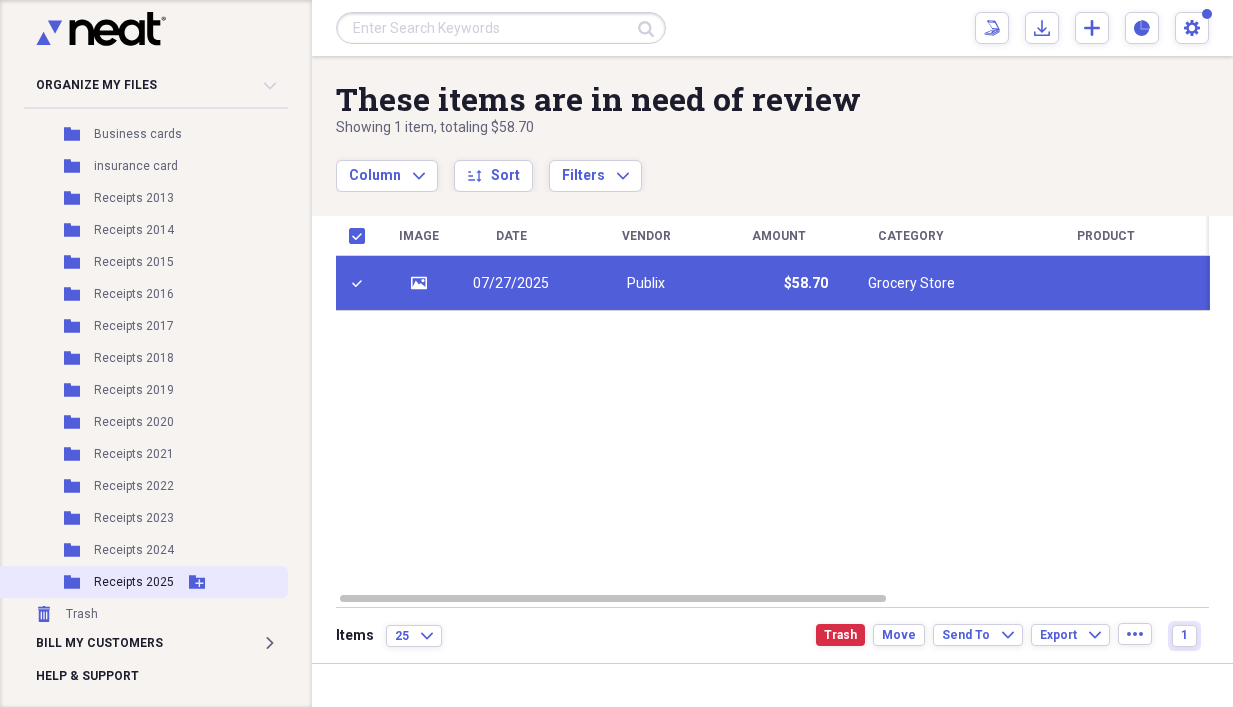 click on "Receipts 2025" at bounding box center [134, 582] 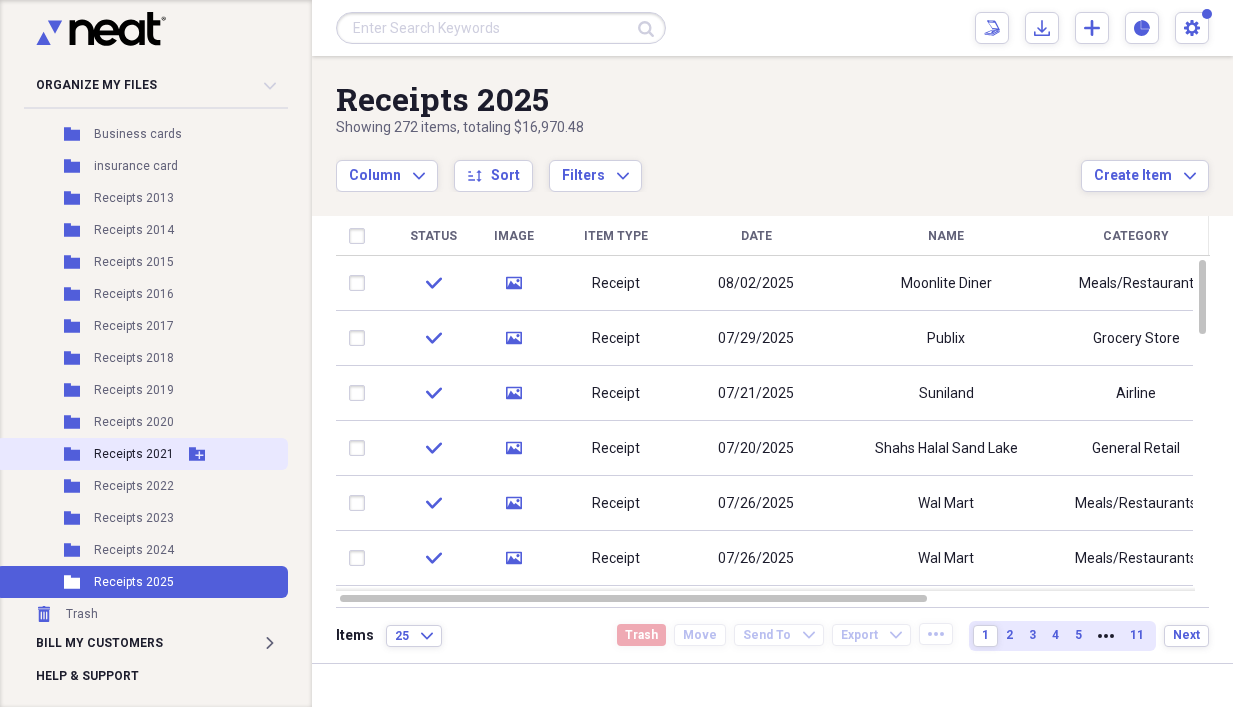 scroll, scrollTop: 0, scrollLeft: 0, axis: both 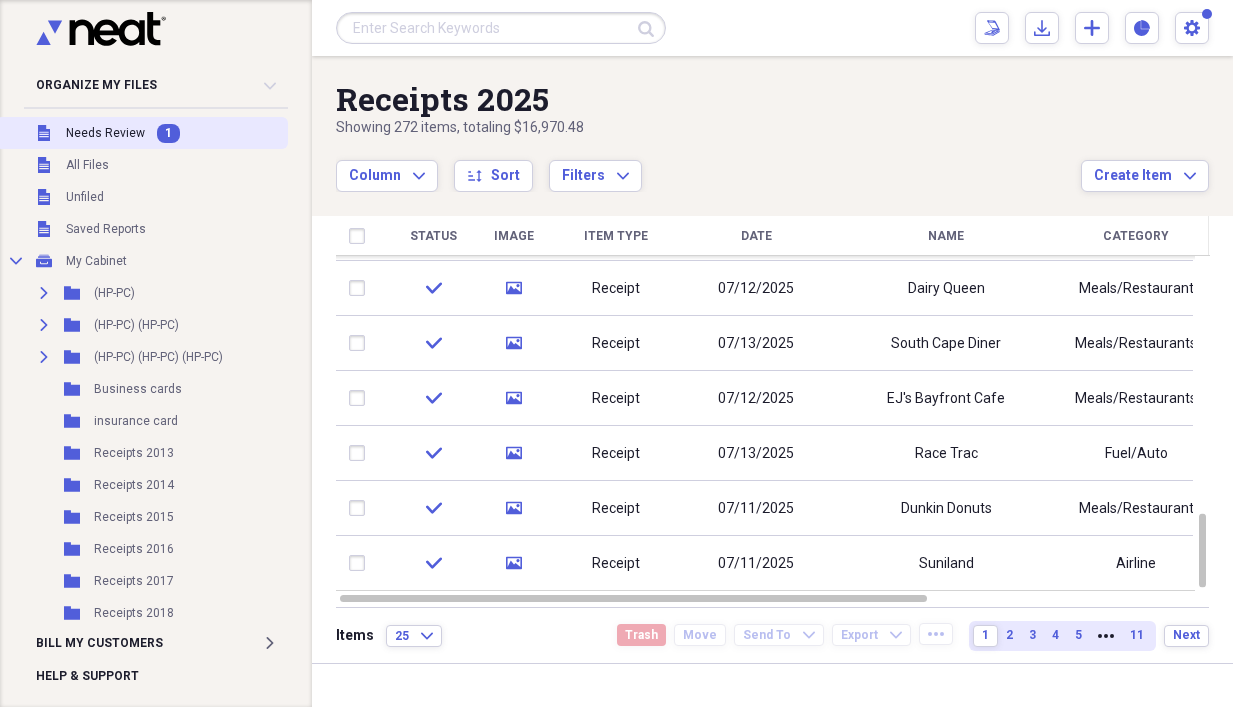 click on "Needs Review" at bounding box center [105, 133] 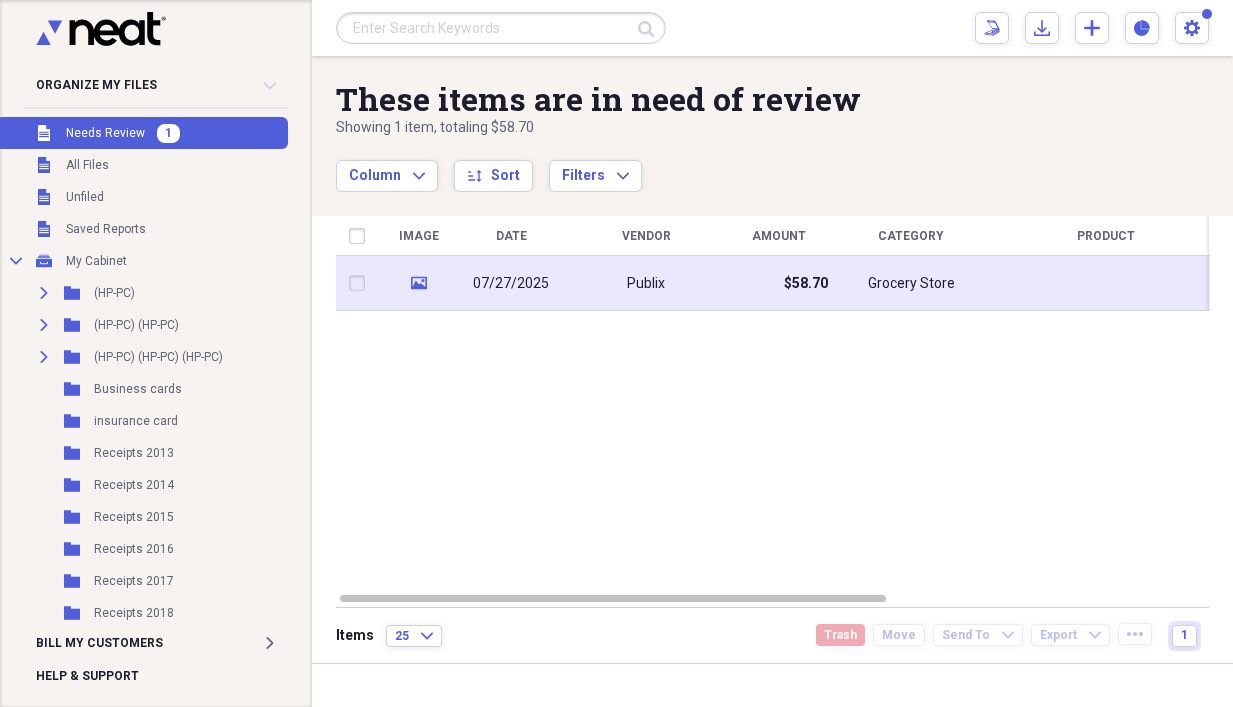 click at bounding box center (361, 283) 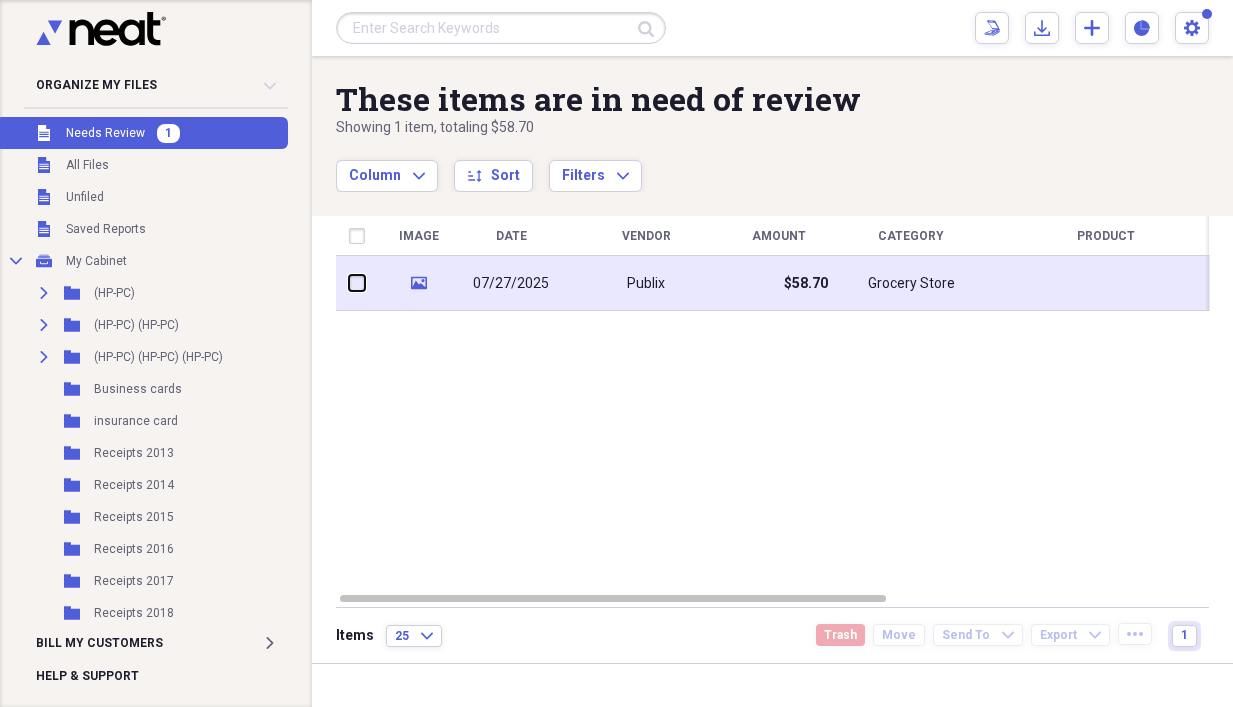click at bounding box center [349, 283] 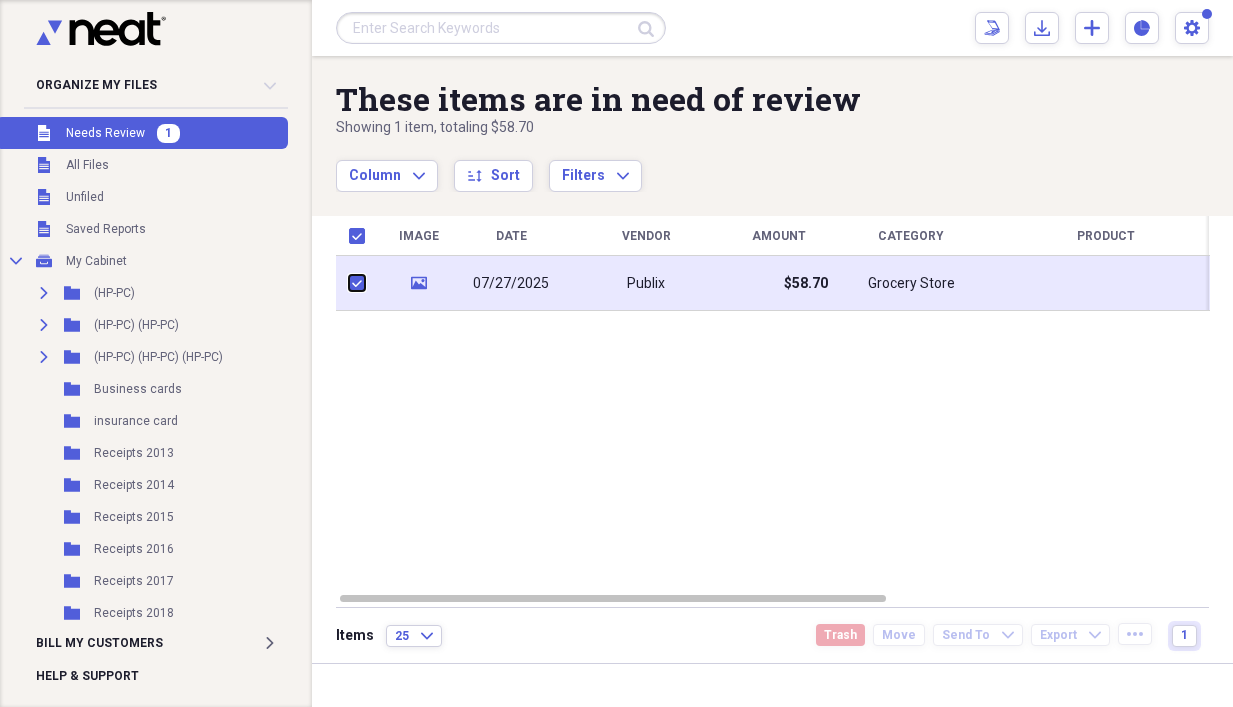 checkbox on "true" 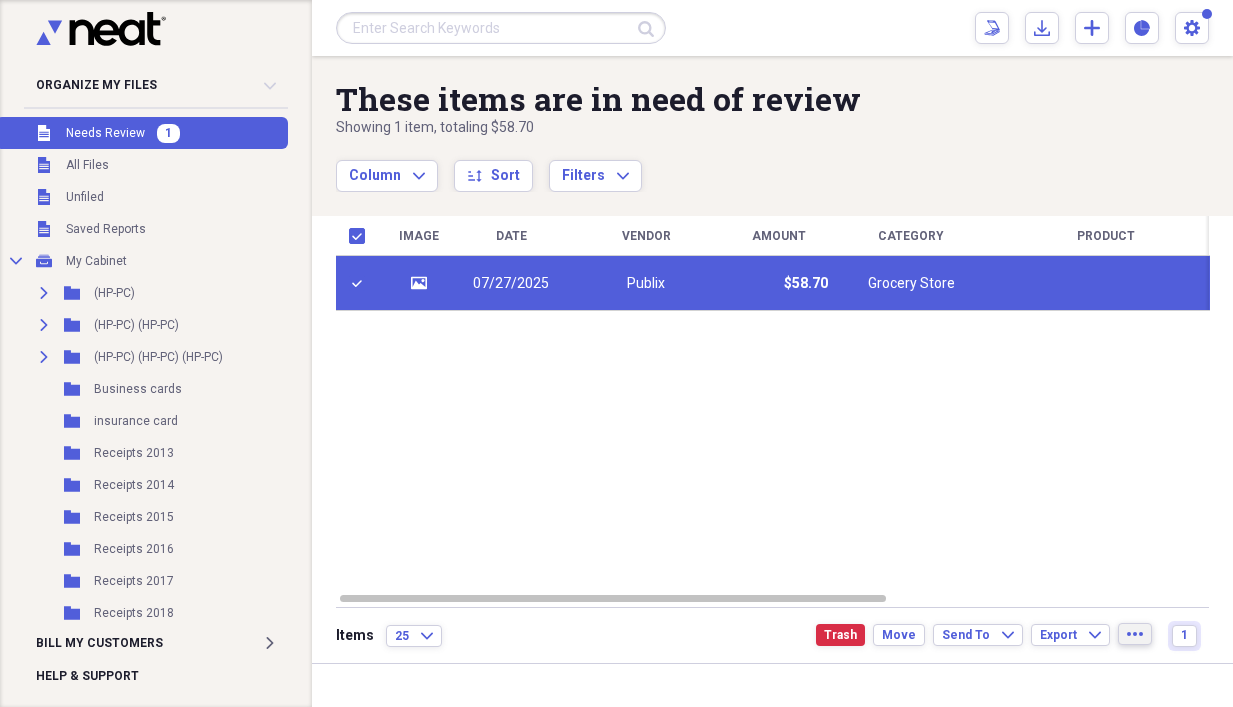 click on "more" 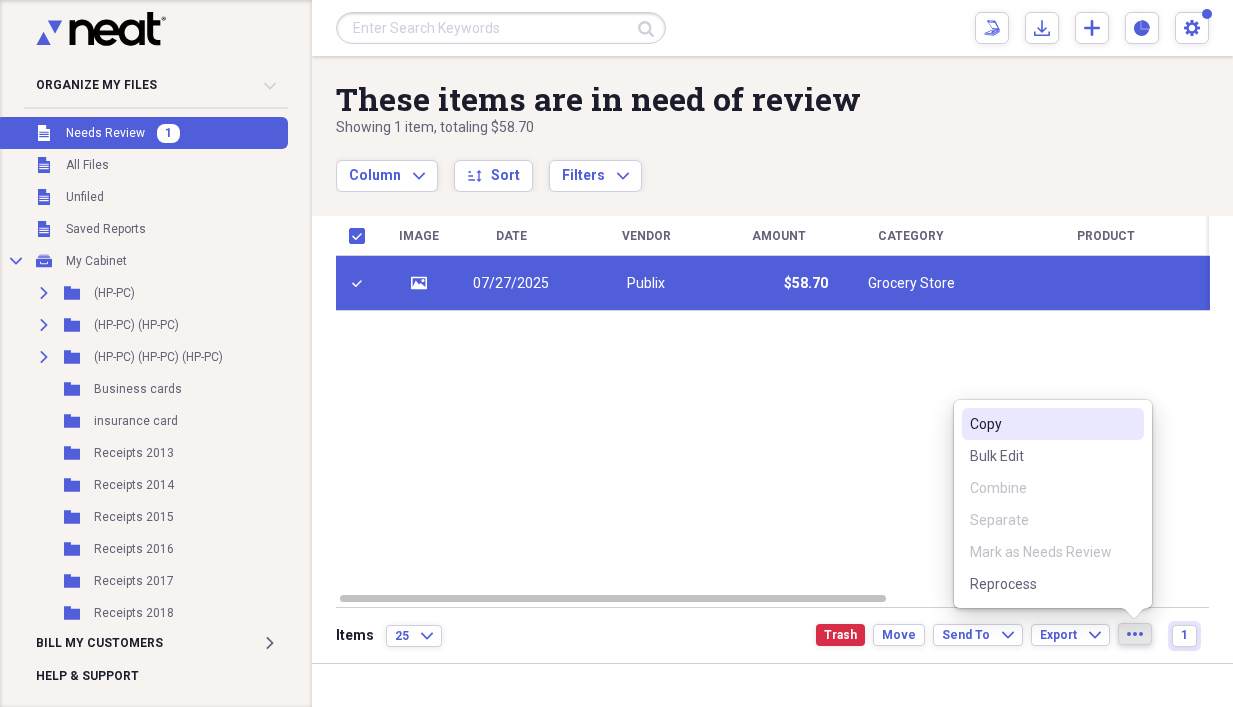 click on "more" 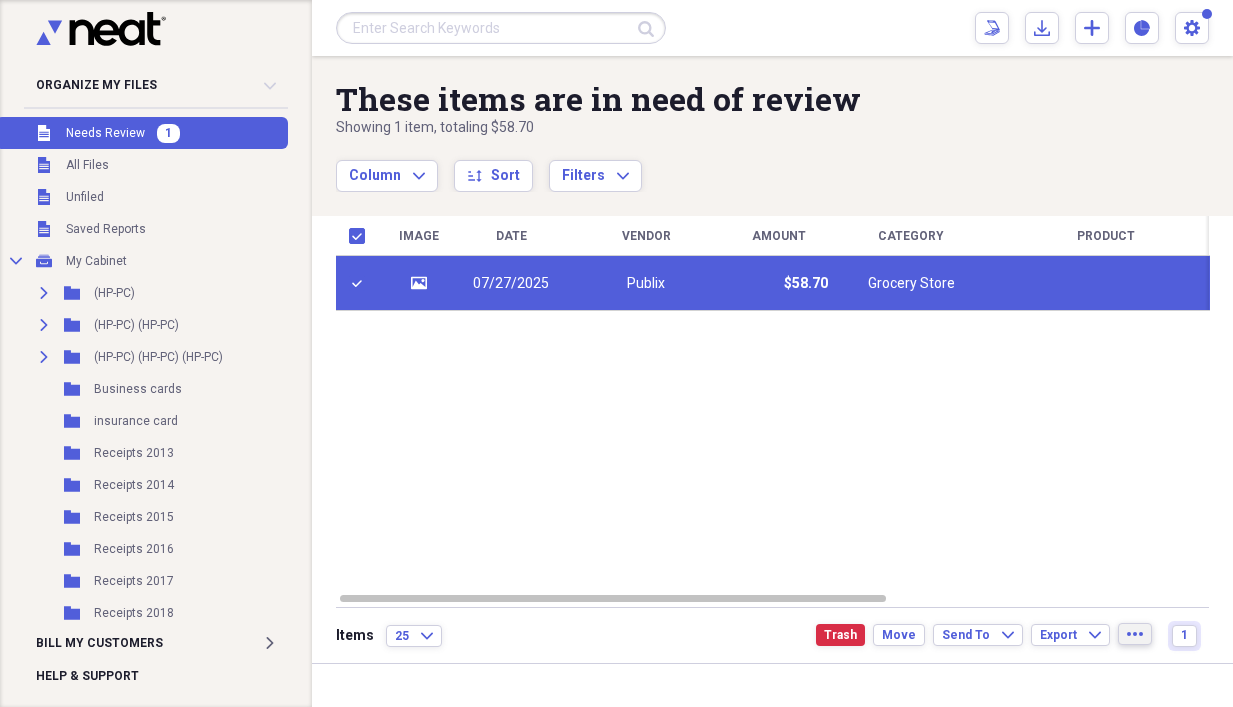 click on "more" 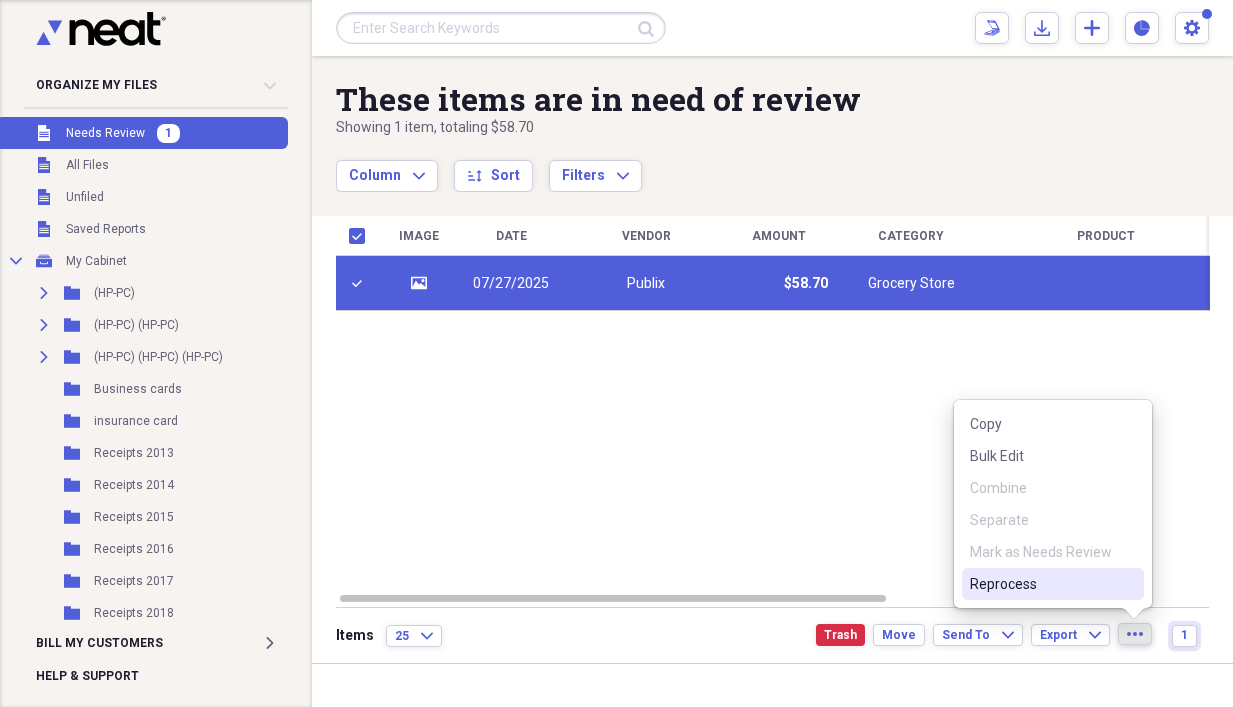 click on "Reprocess" at bounding box center [1041, 584] 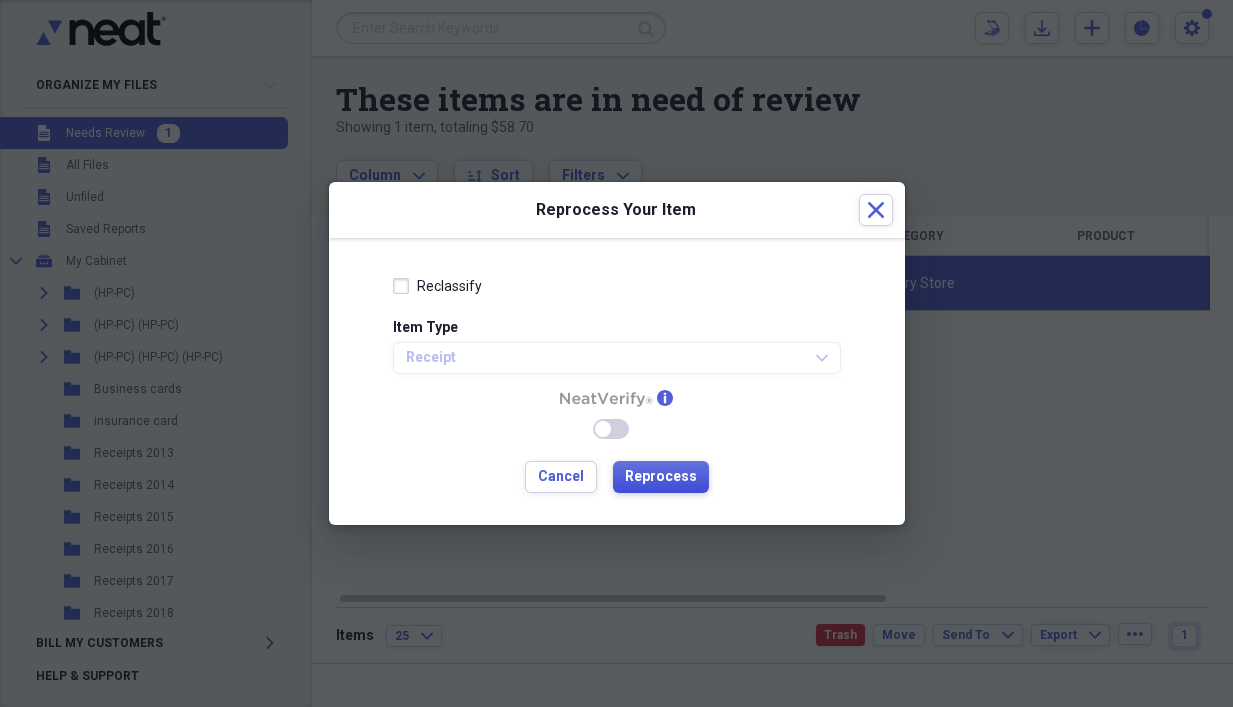 click on "Reprocess" at bounding box center [661, 477] 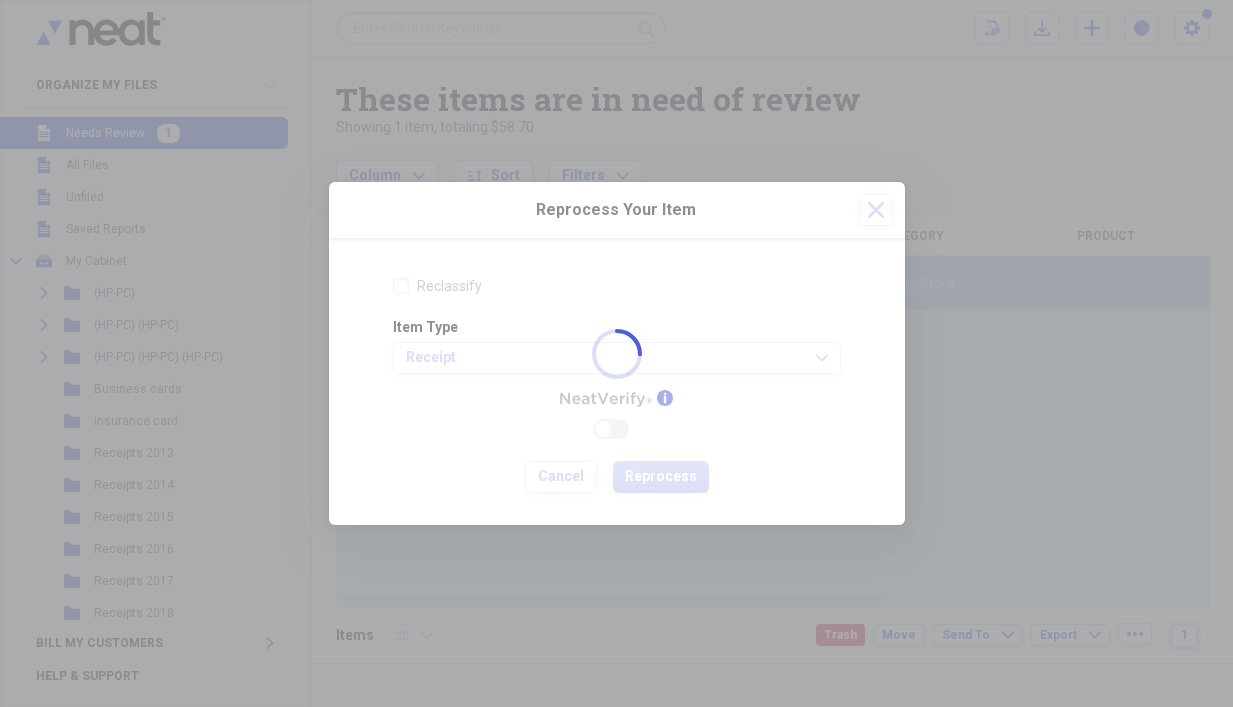 checkbox on "false" 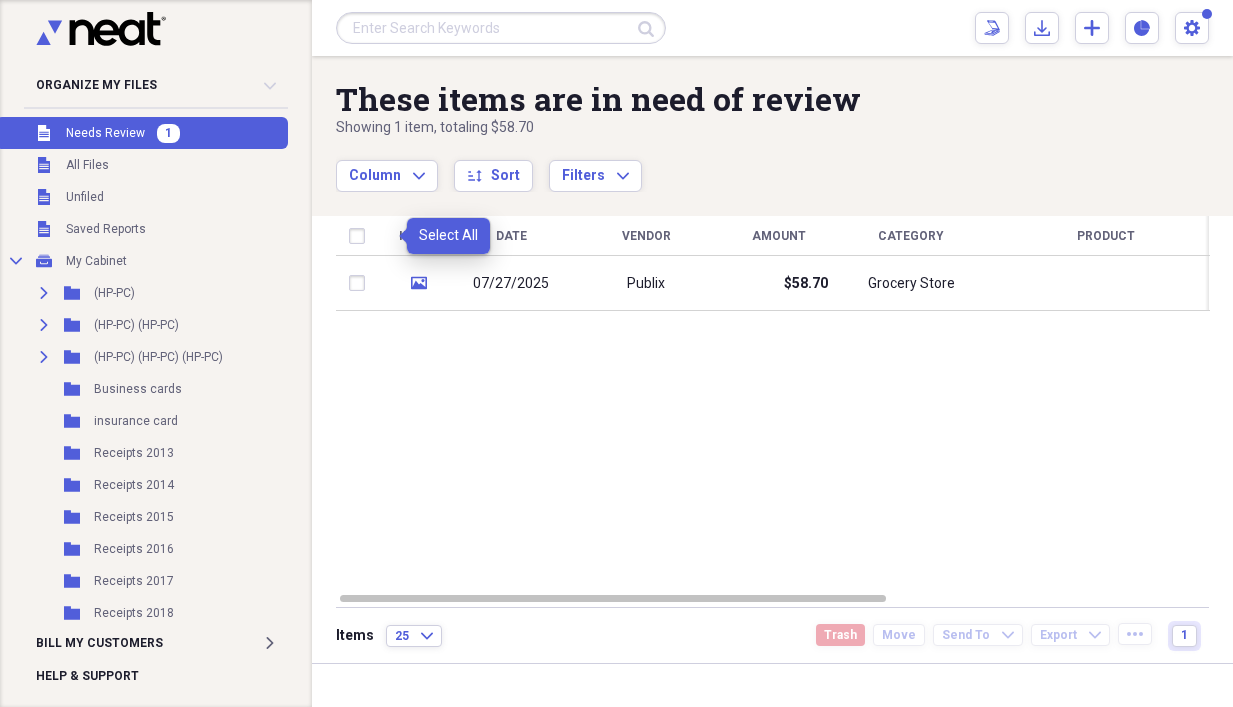 click at bounding box center (361, 236) 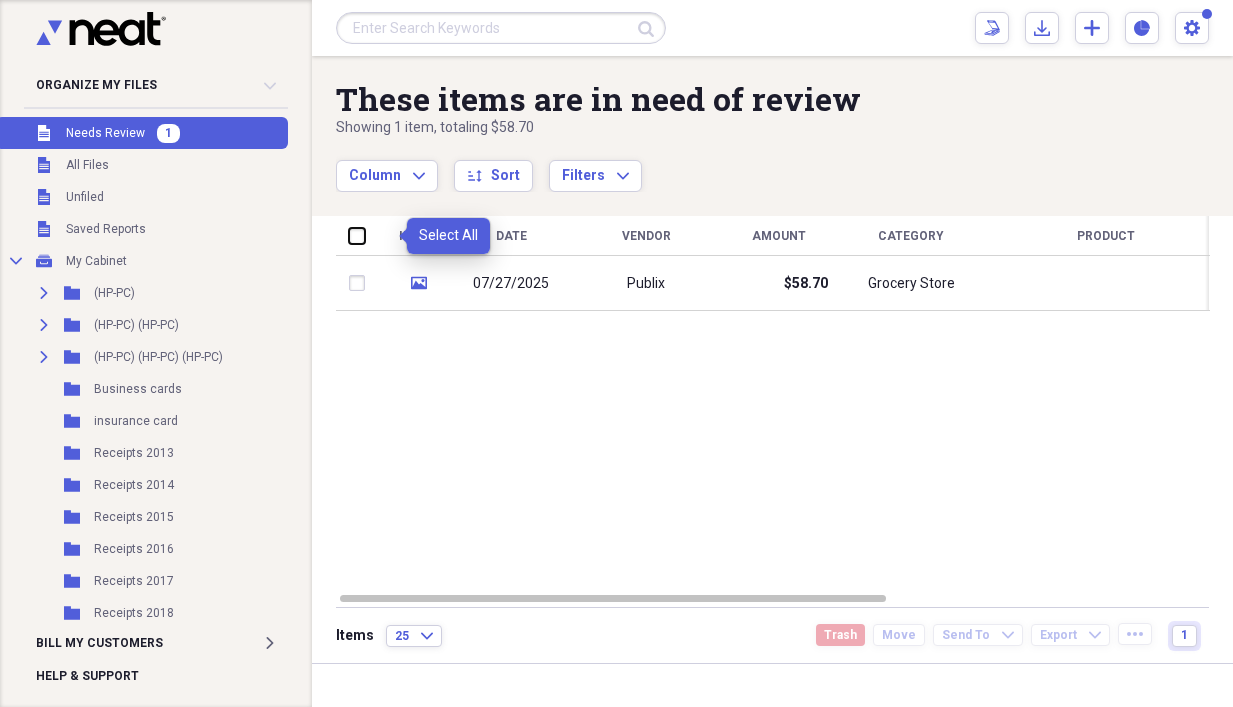 click at bounding box center (349, 235) 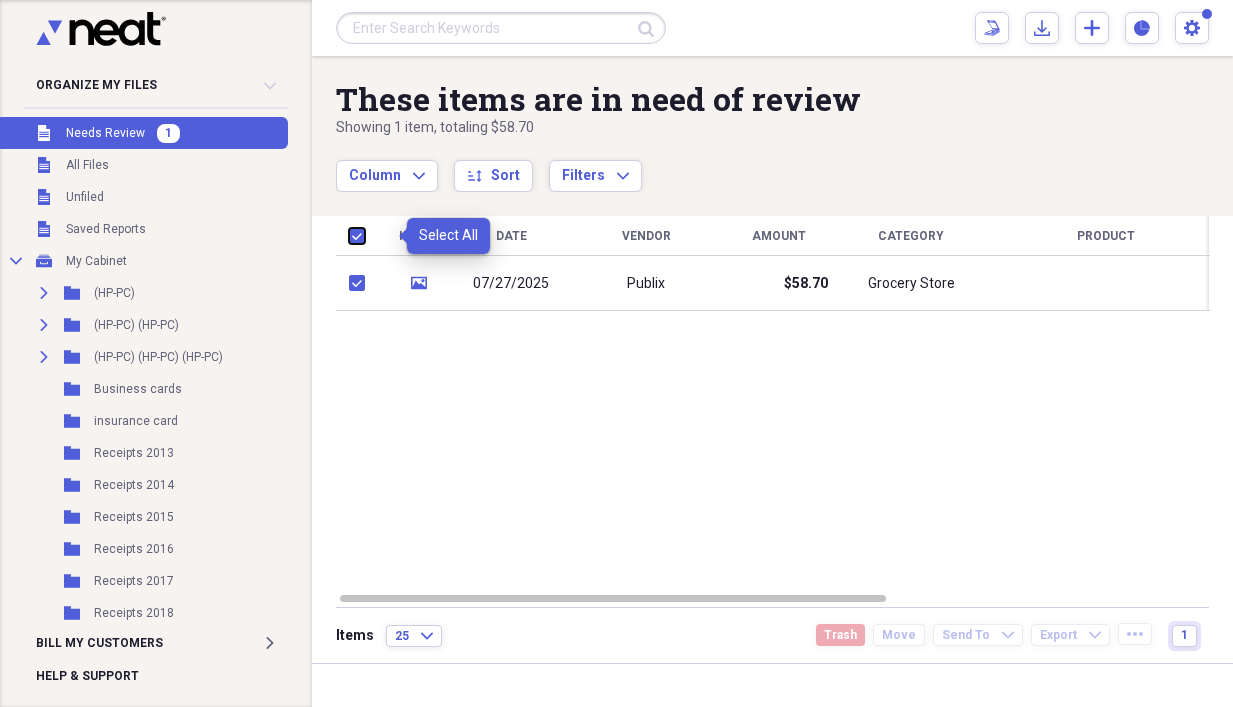 checkbox on "true" 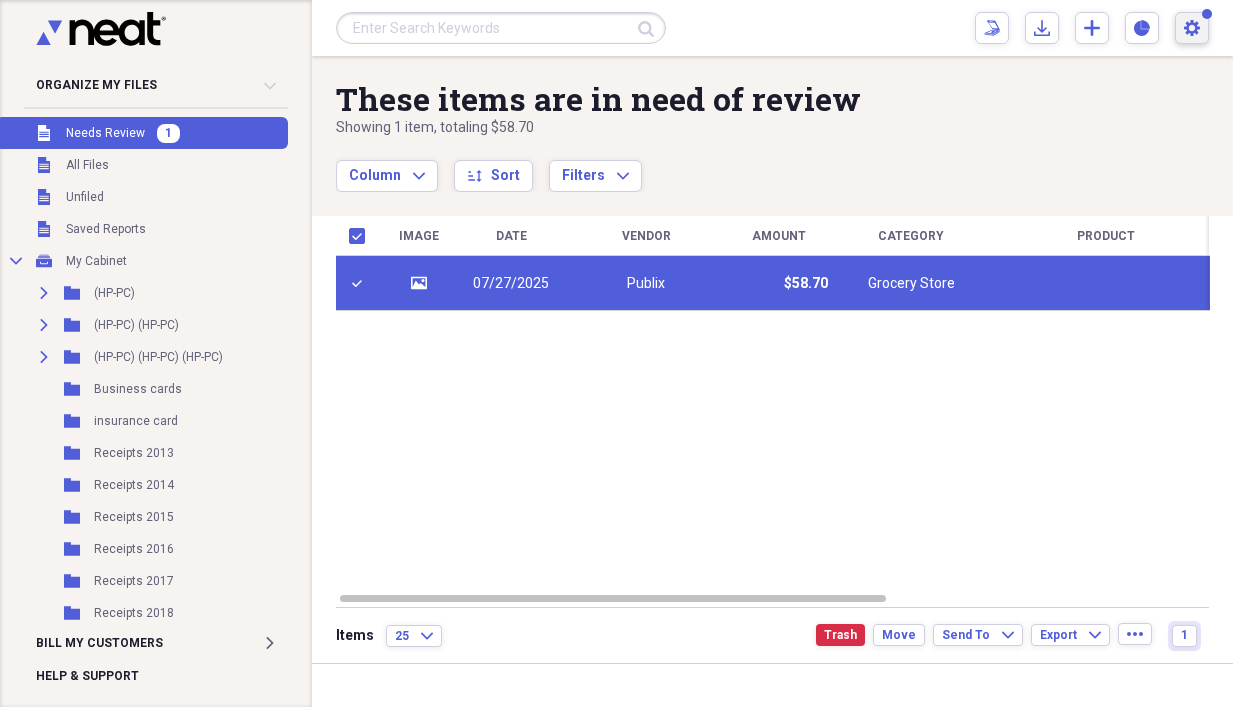 click 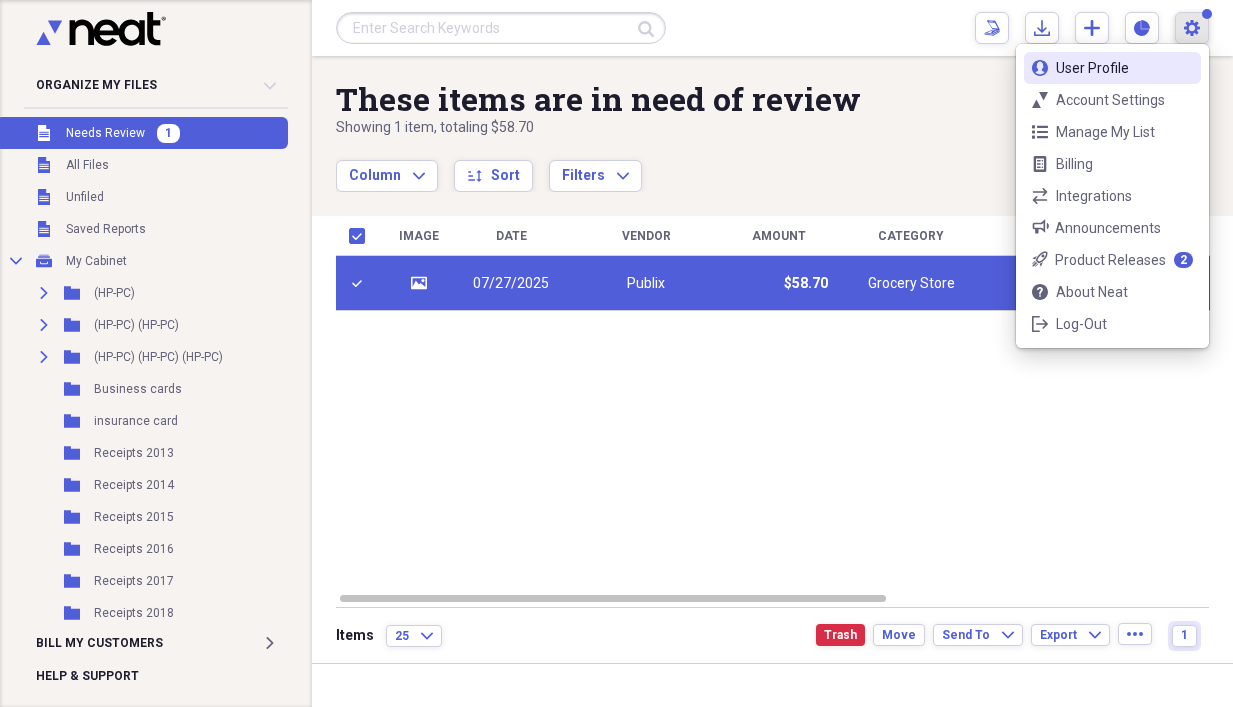 click 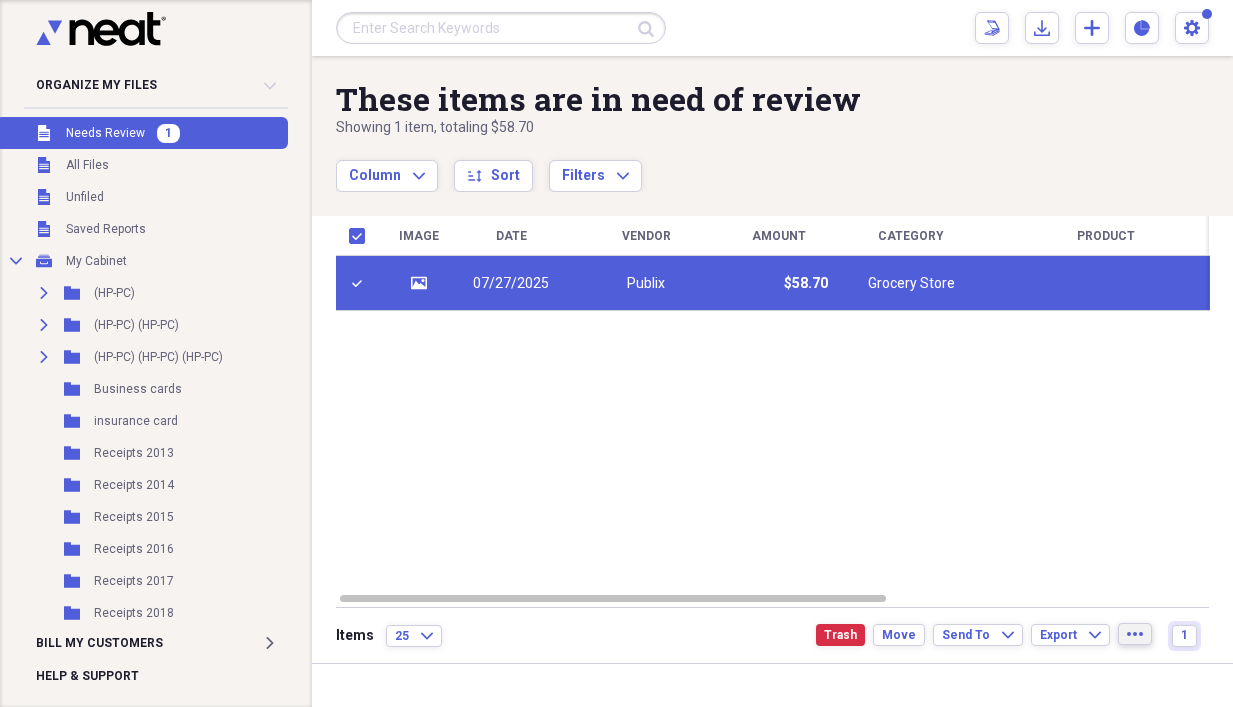 click on "more" 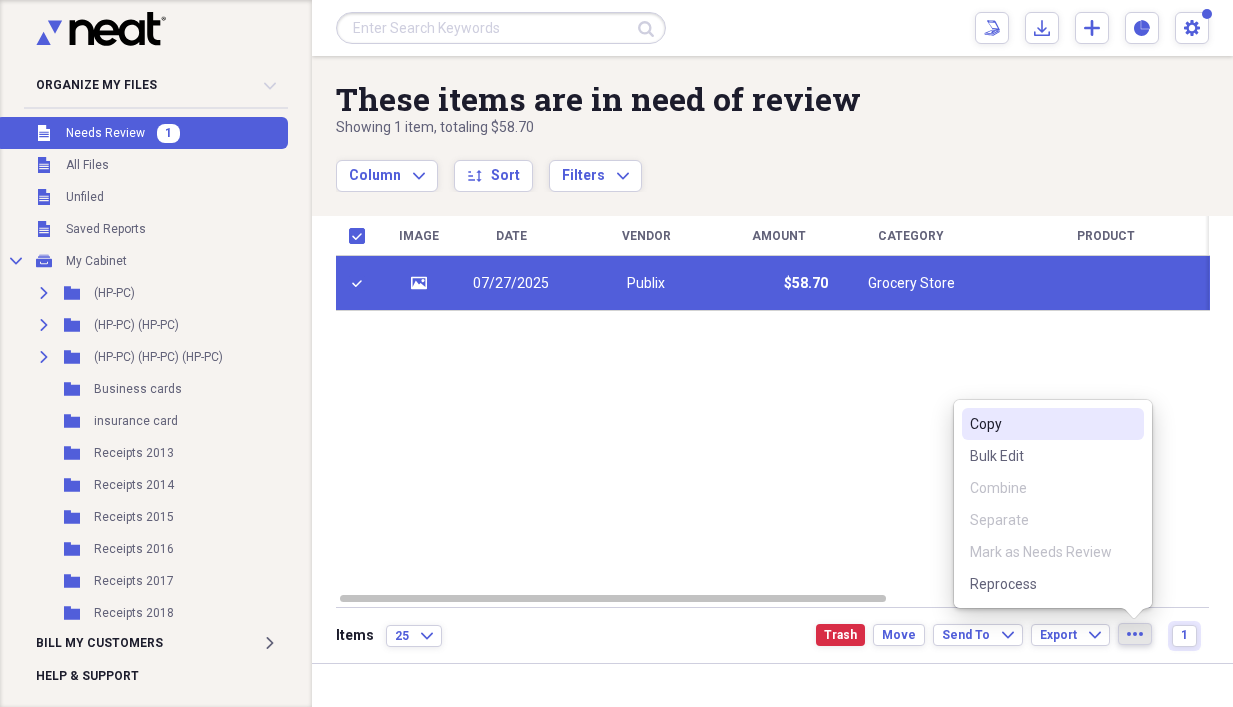 click on "more" 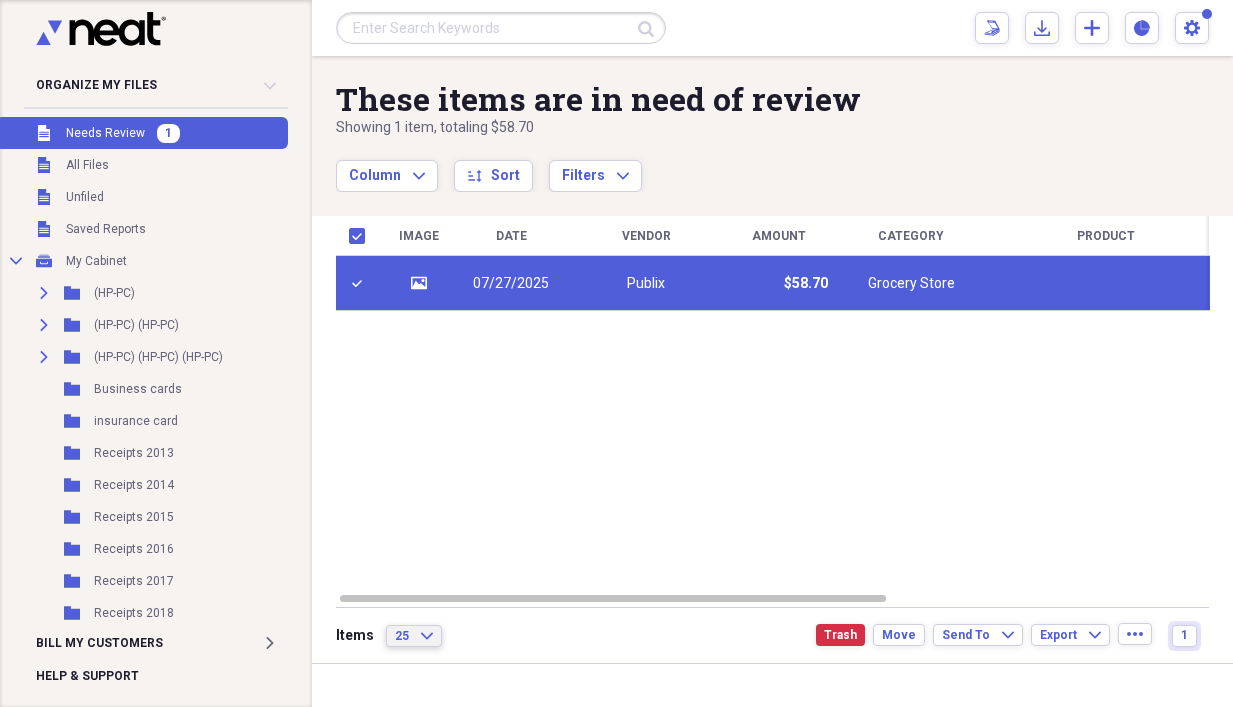 click on "25 Expand" at bounding box center (414, 636) 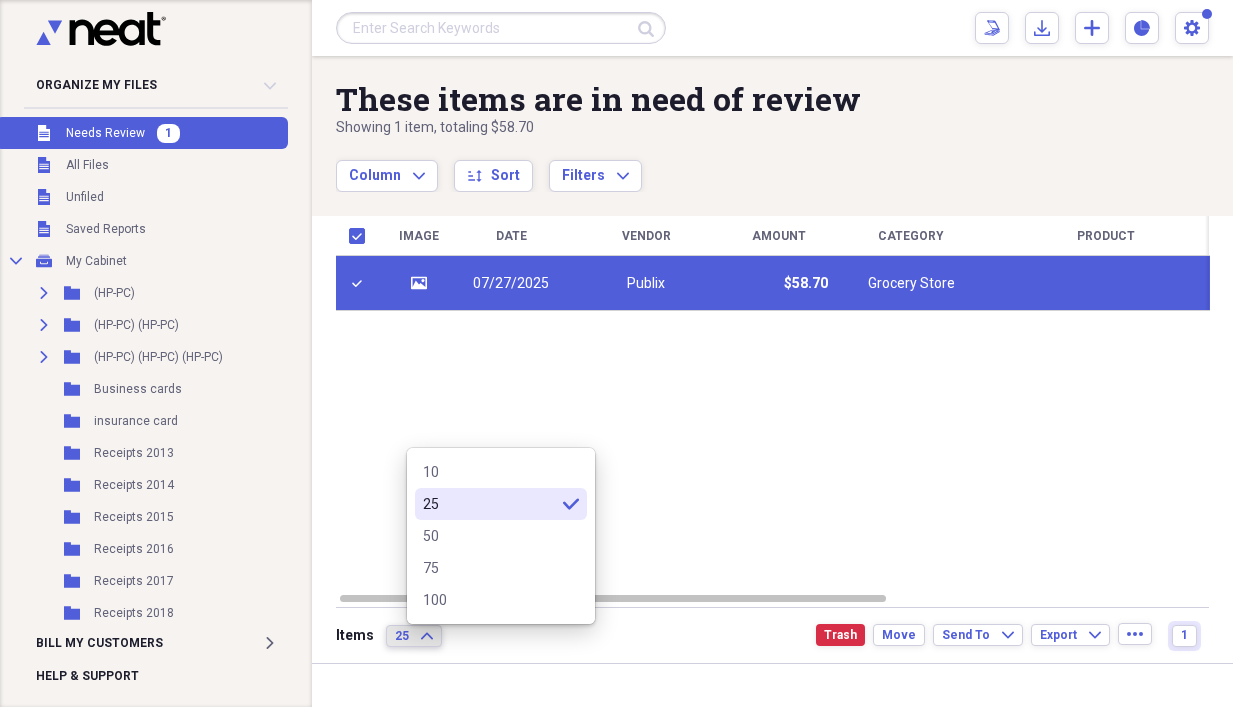 click on "25 Expand" at bounding box center [414, 636] 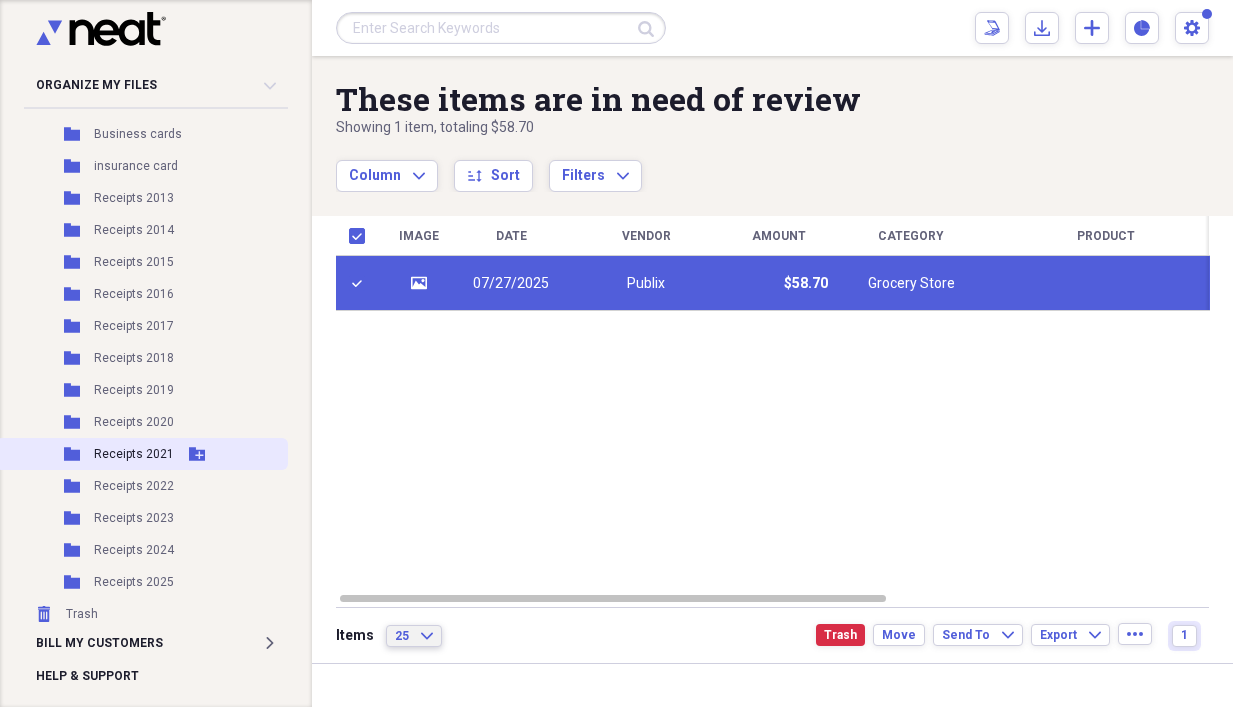 scroll, scrollTop: 0, scrollLeft: 0, axis: both 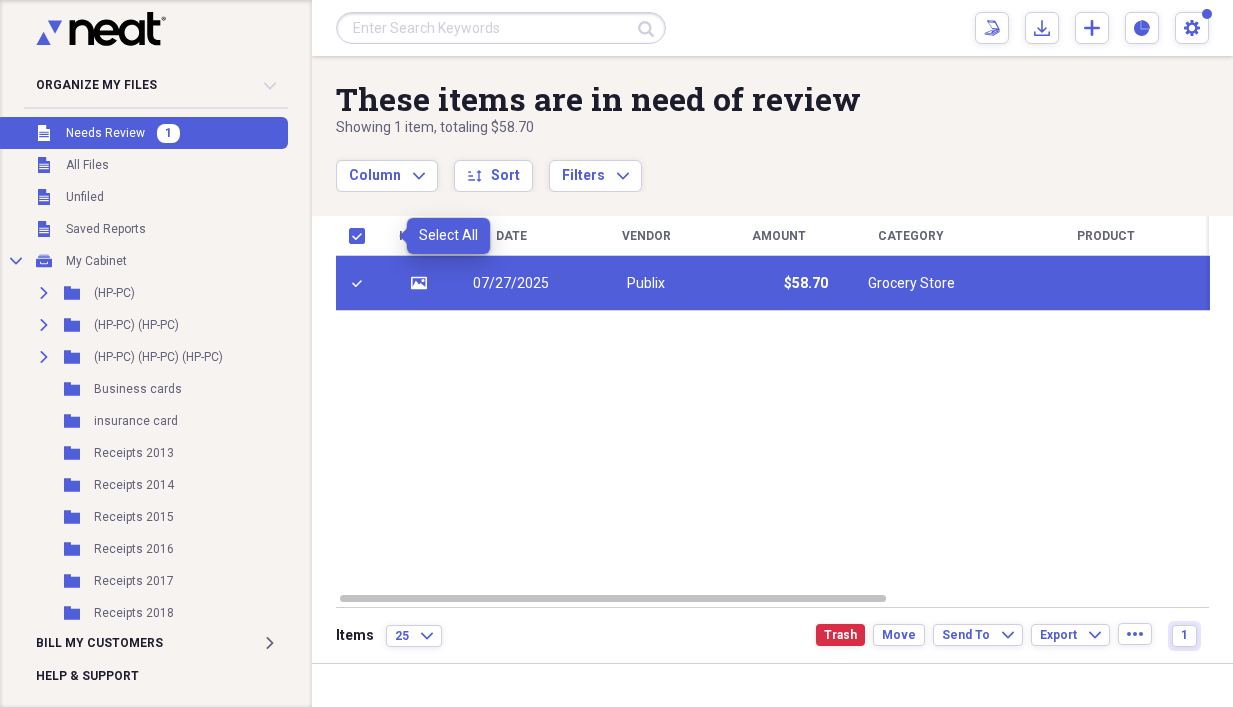 click at bounding box center [361, 236] 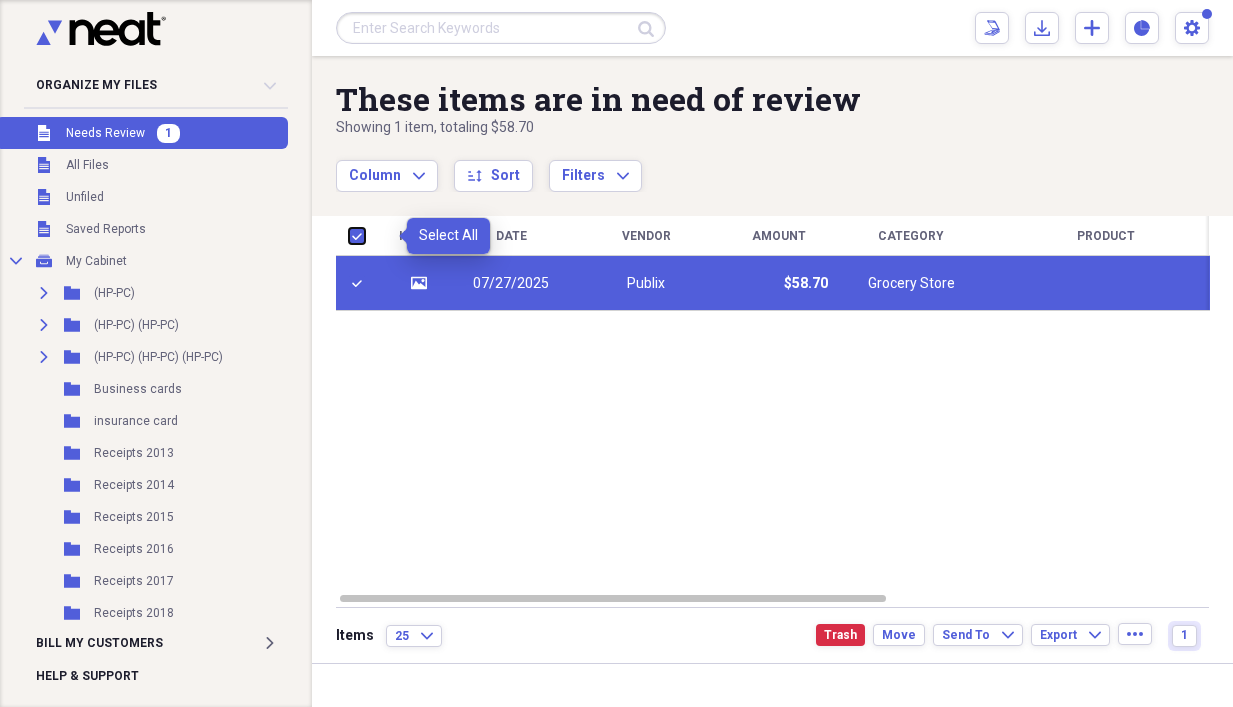 click at bounding box center [349, 235] 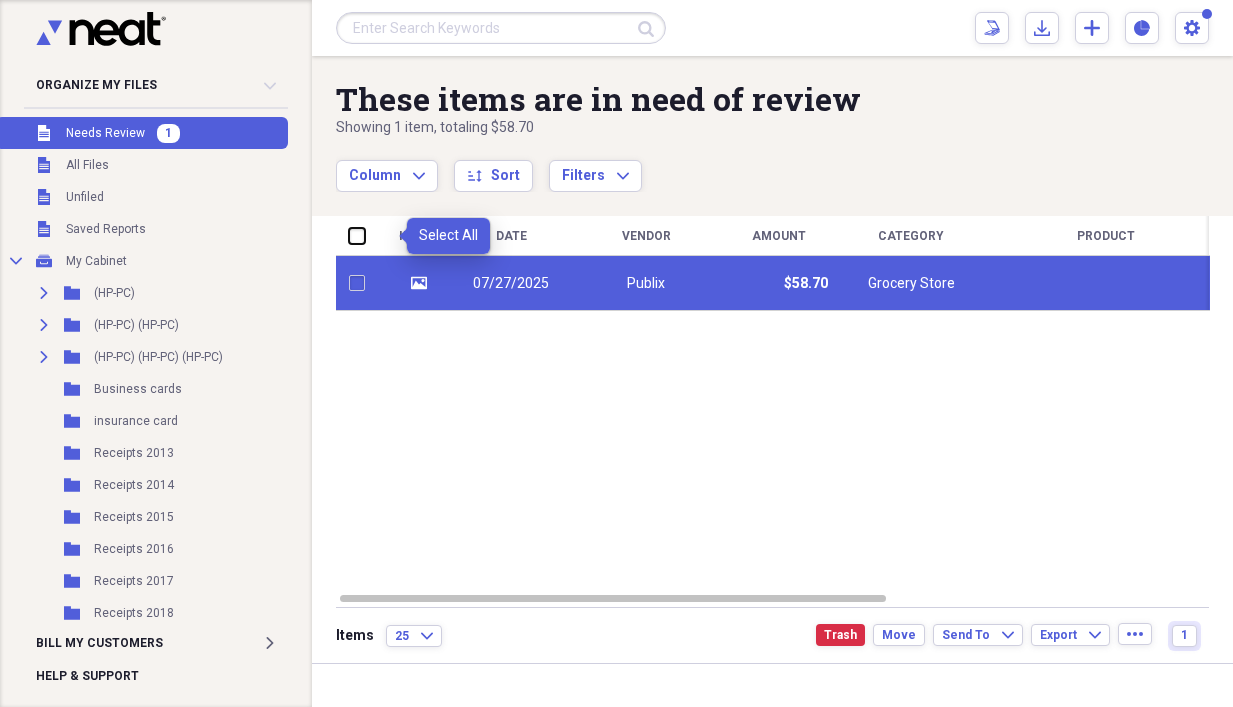 checkbox on "false" 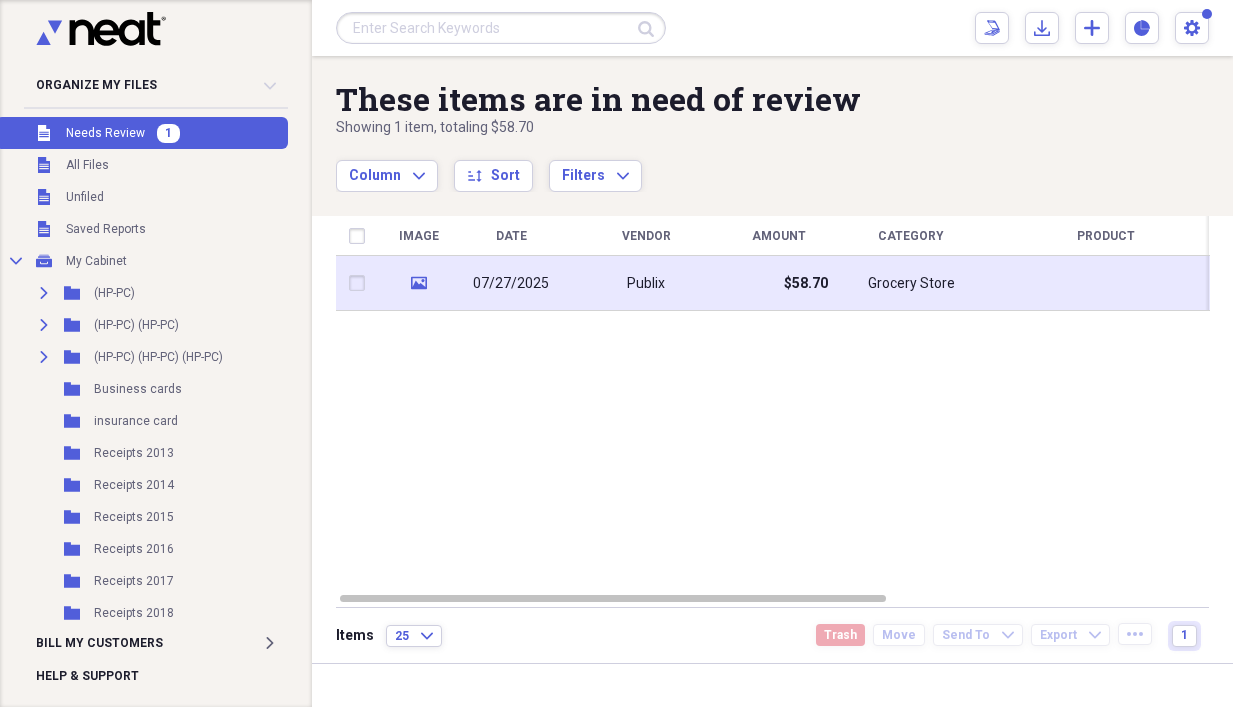 click on "07/27/2025" at bounding box center (511, 284) 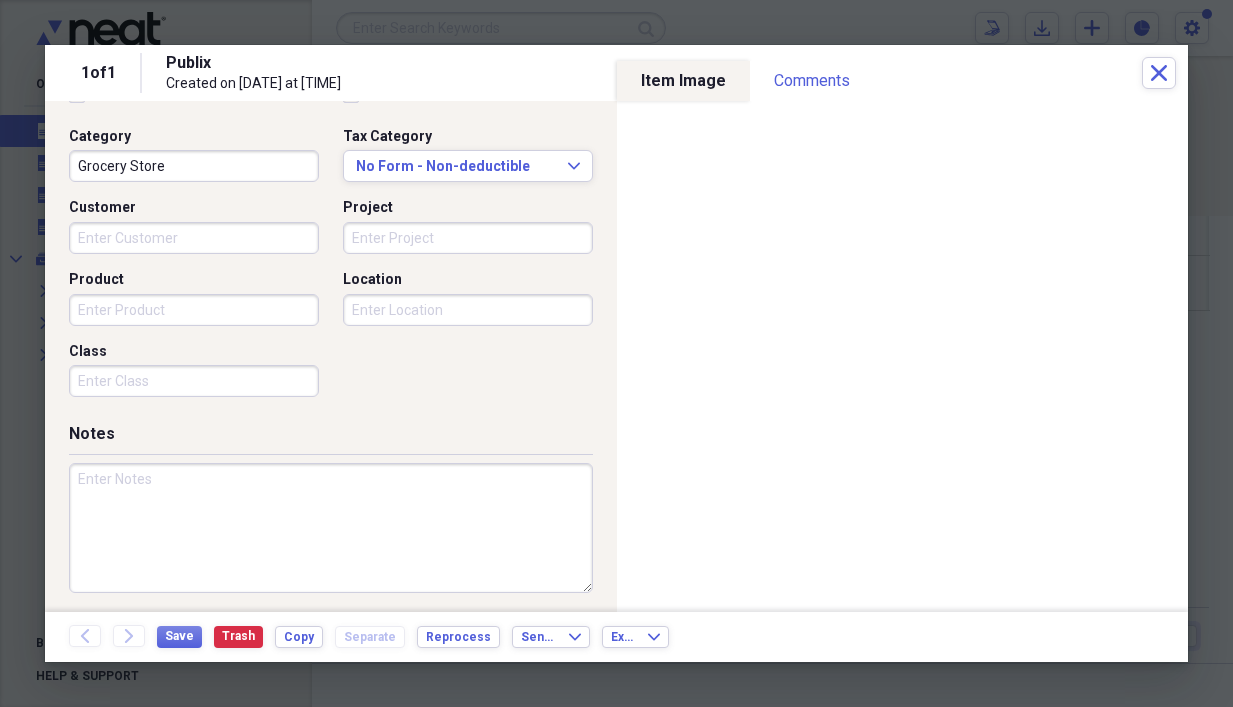 scroll, scrollTop: 0, scrollLeft: 0, axis: both 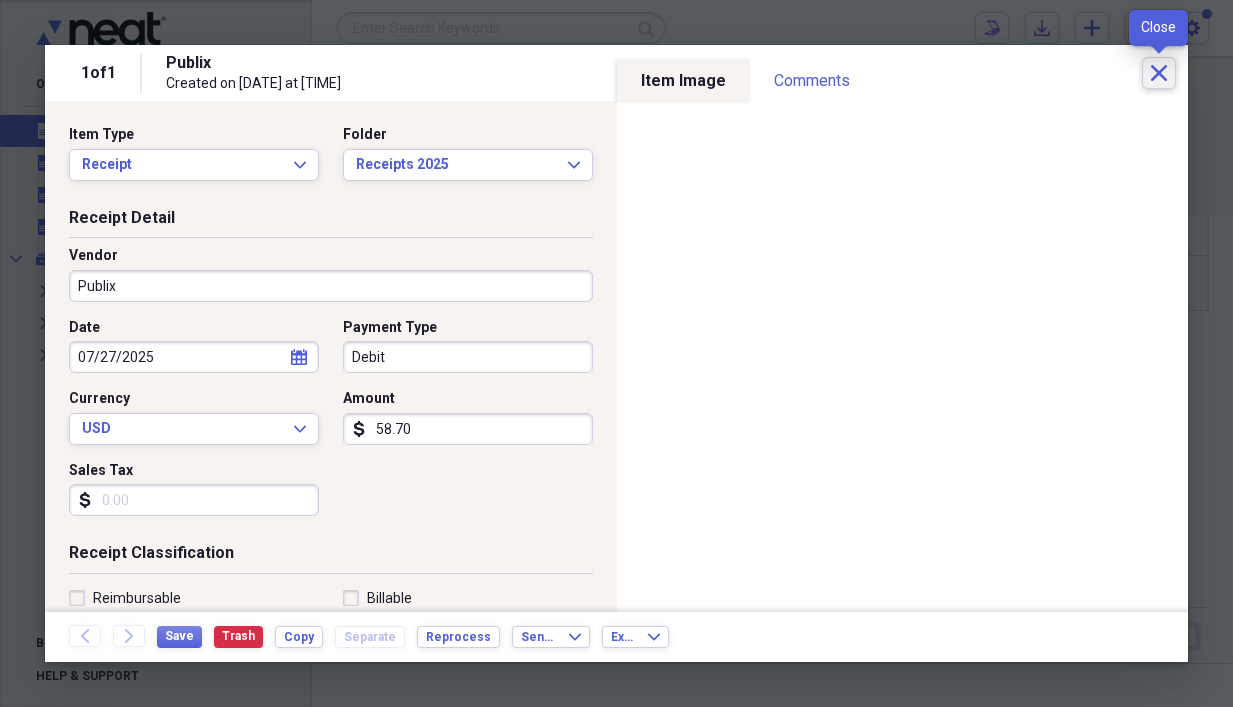 click 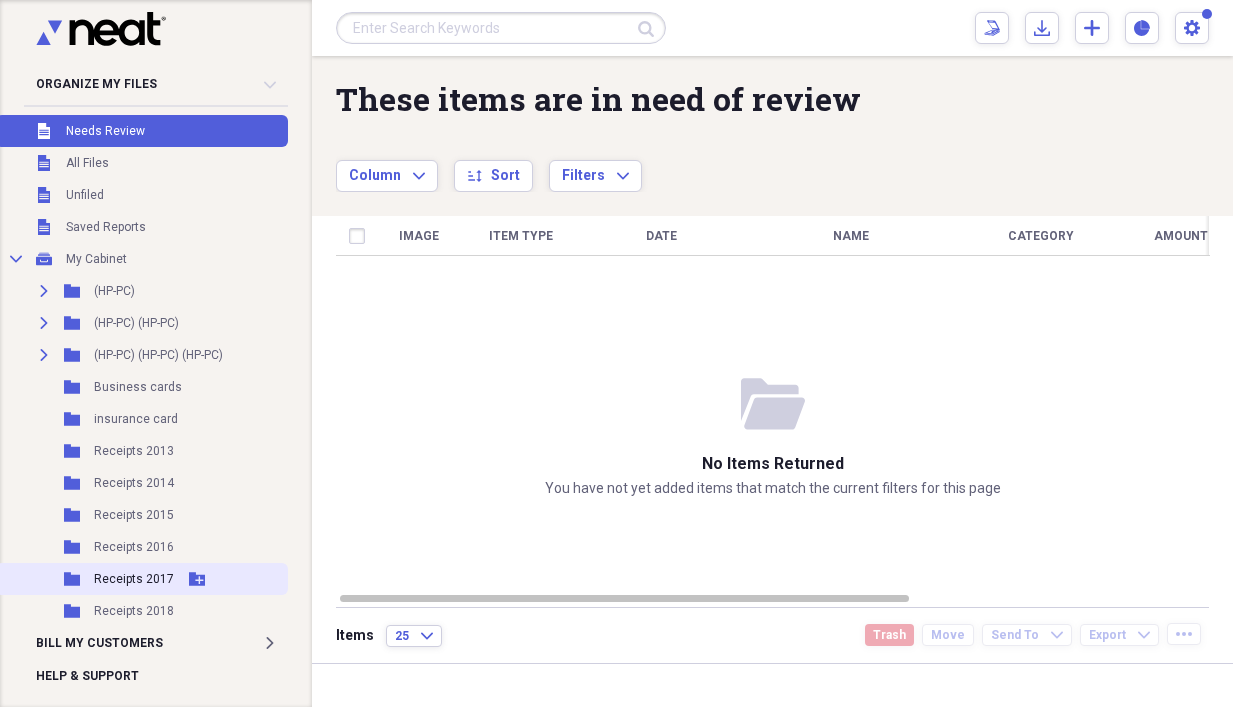 scroll, scrollTop: 253, scrollLeft: 0, axis: vertical 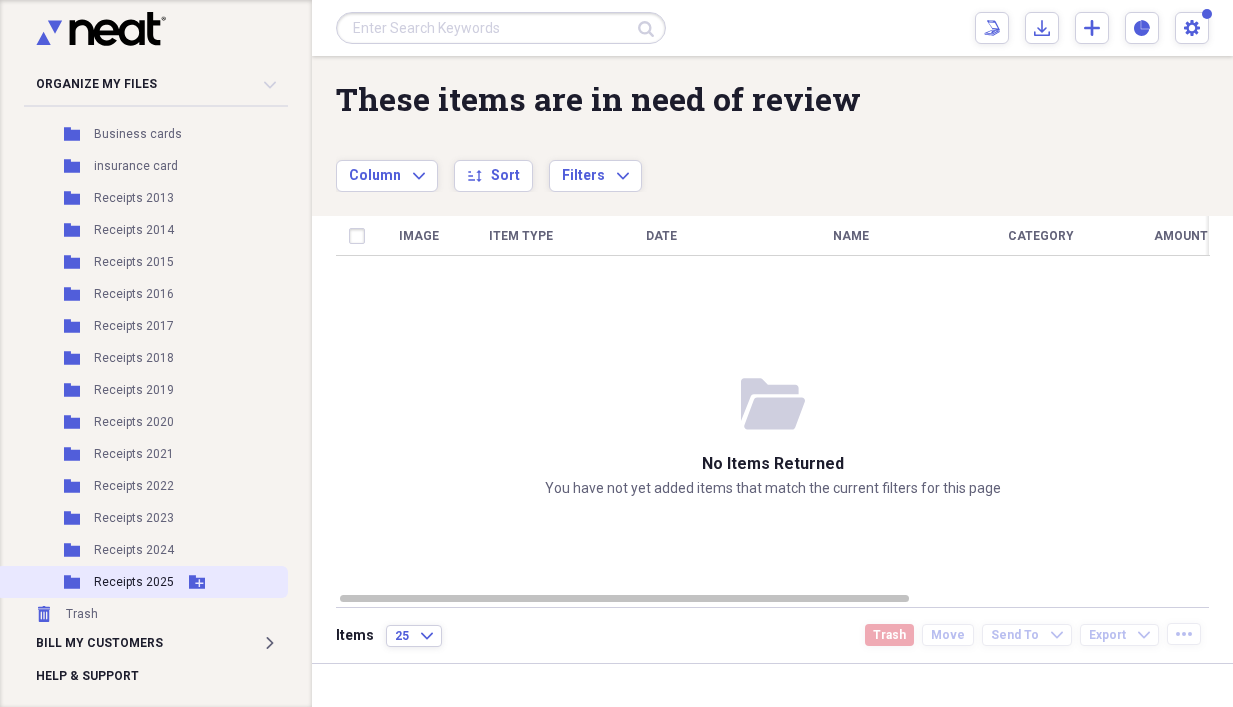 click on "Receipts 2025" at bounding box center (134, 582) 